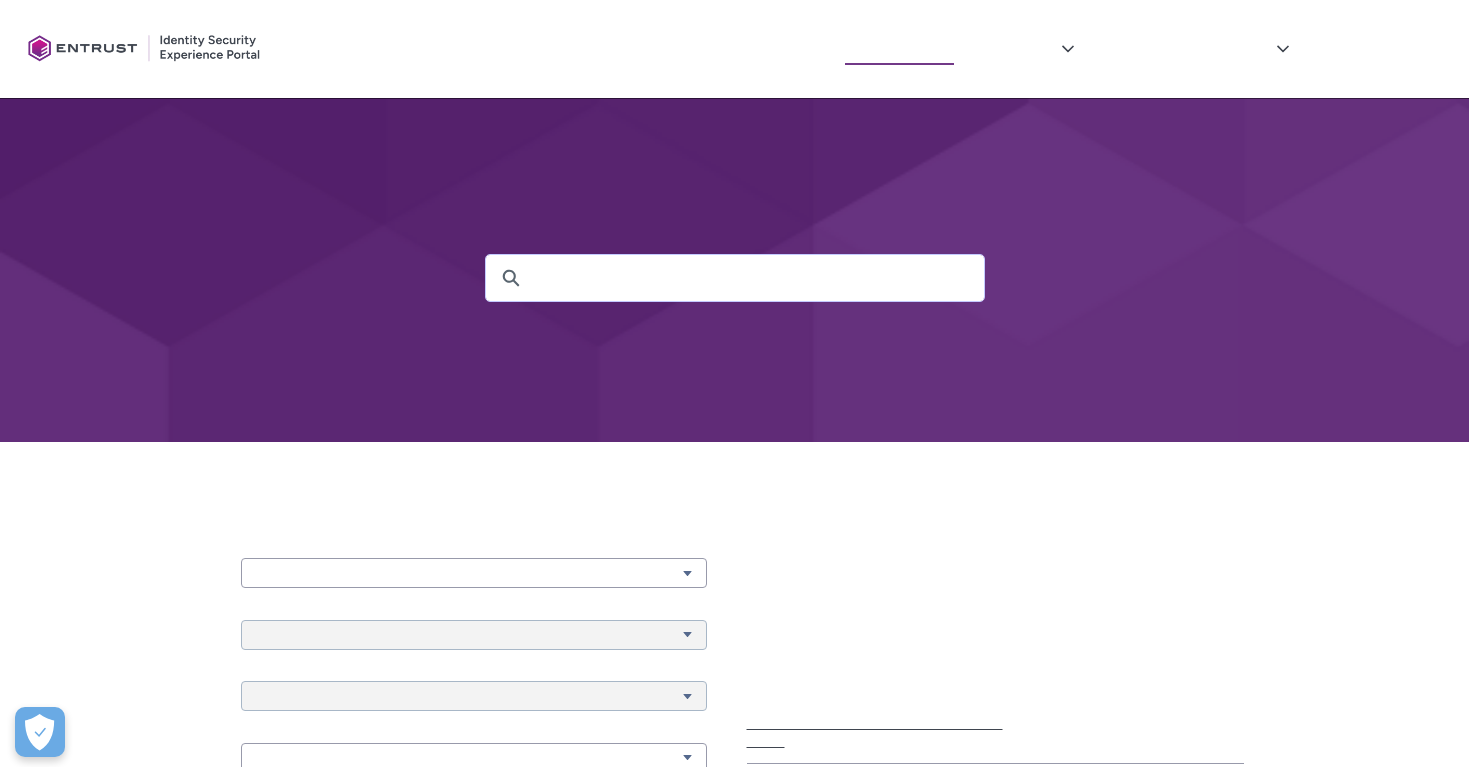 scroll, scrollTop: 0, scrollLeft: 0, axis: both 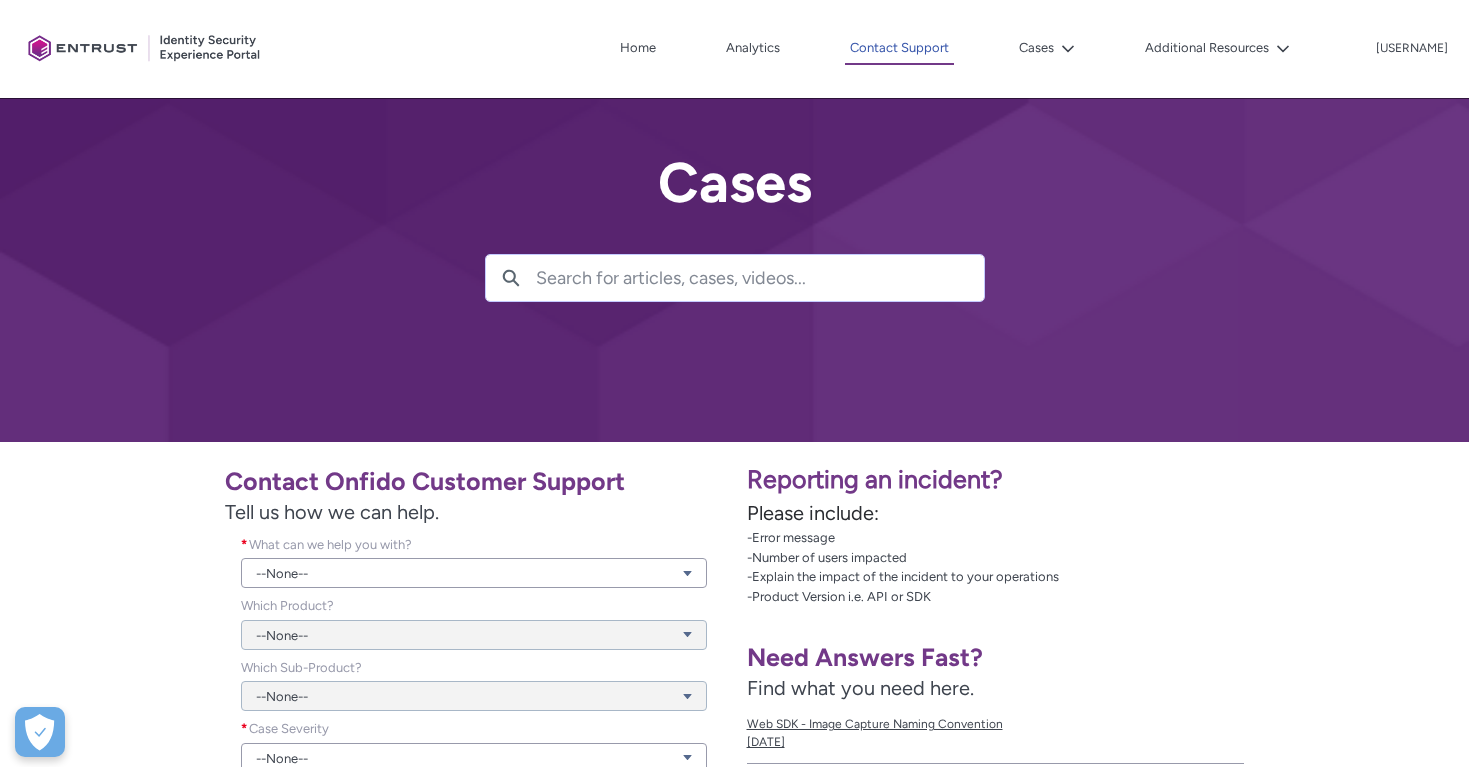 click on "Contact Support" at bounding box center [899, 49] 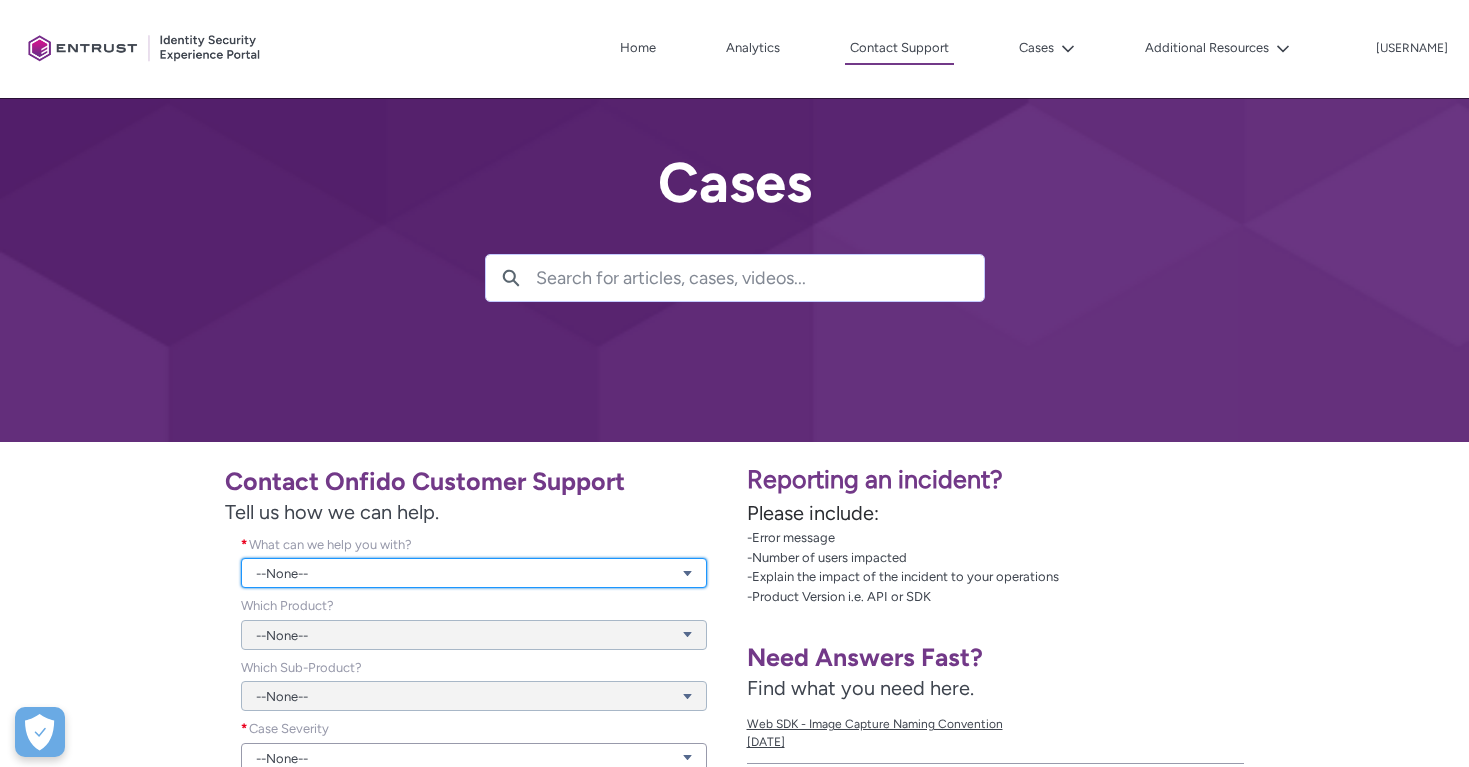 click on "--None--" at bounding box center [473, 573] 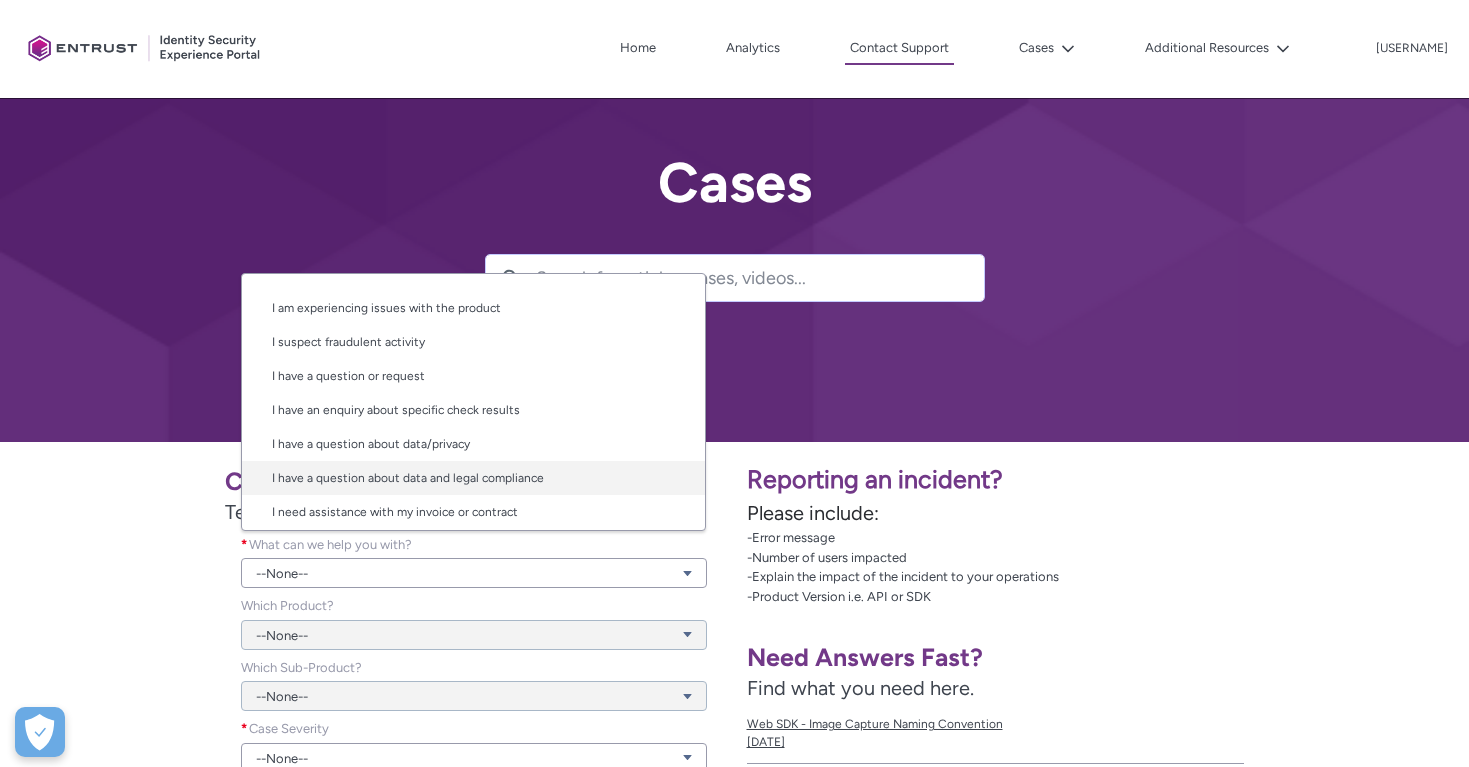 scroll, scrollTop: 32, scrollLeft: 0, axis: vertical 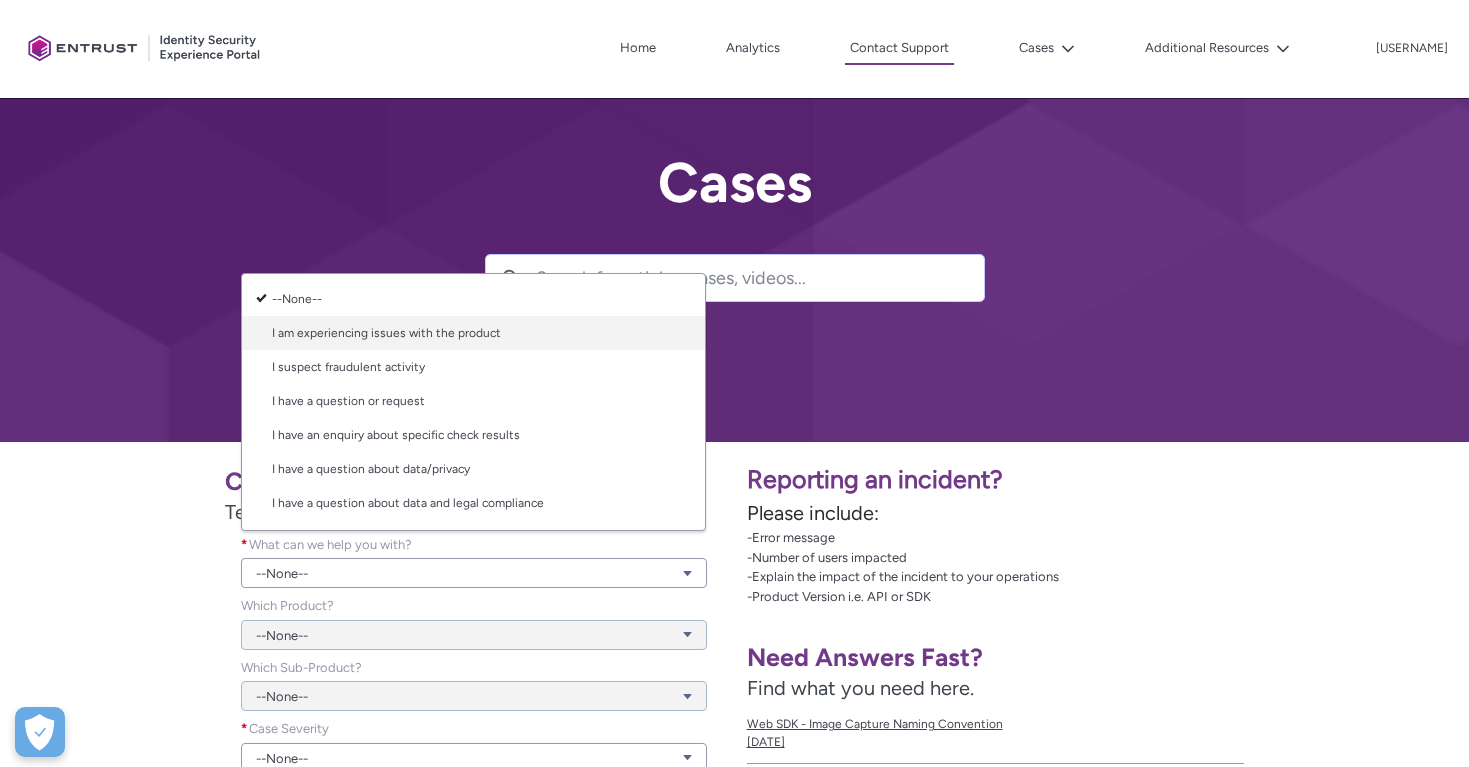 click on "I am experiencing issues with the product" at bounding box center [473, 333] 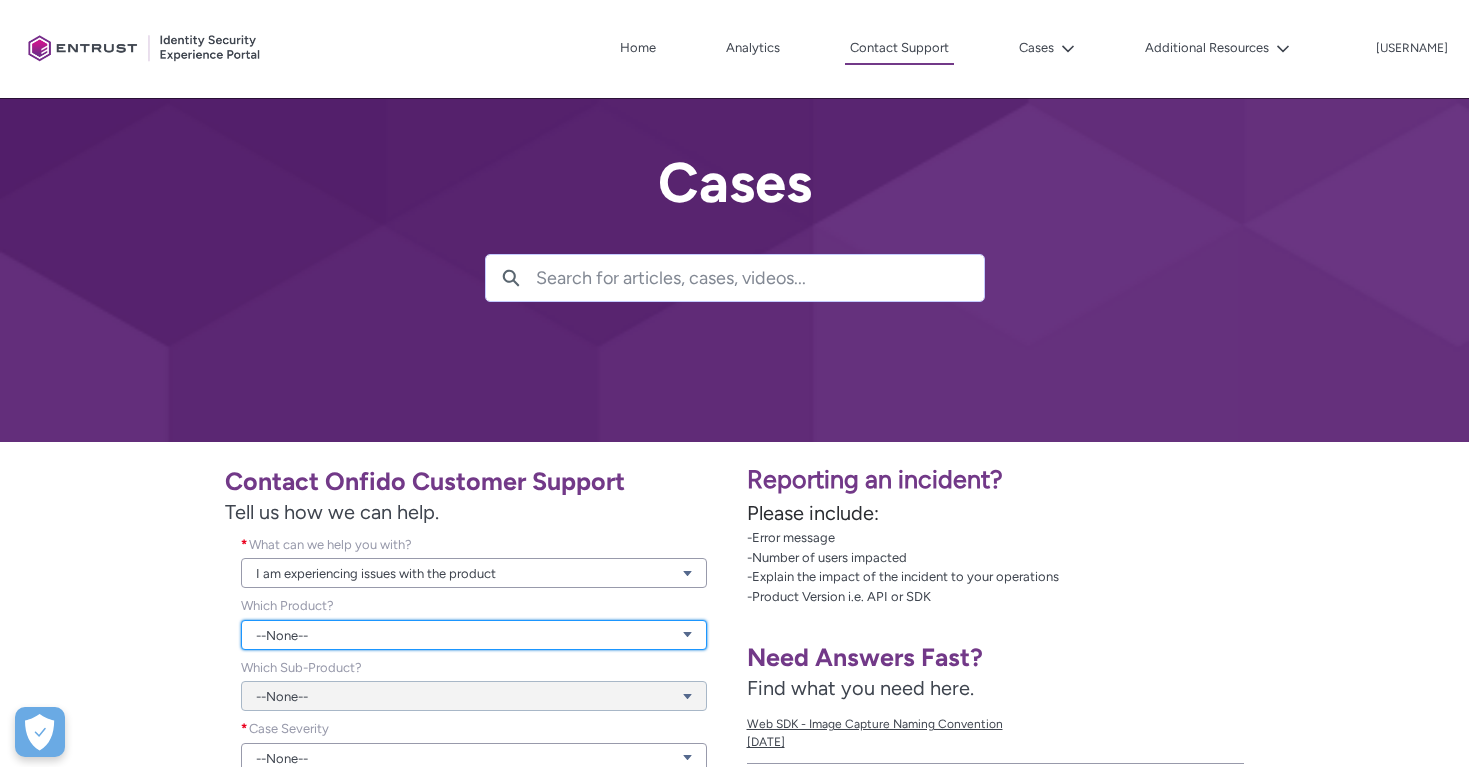 click on "--None--" at bounding box center [473, 635] 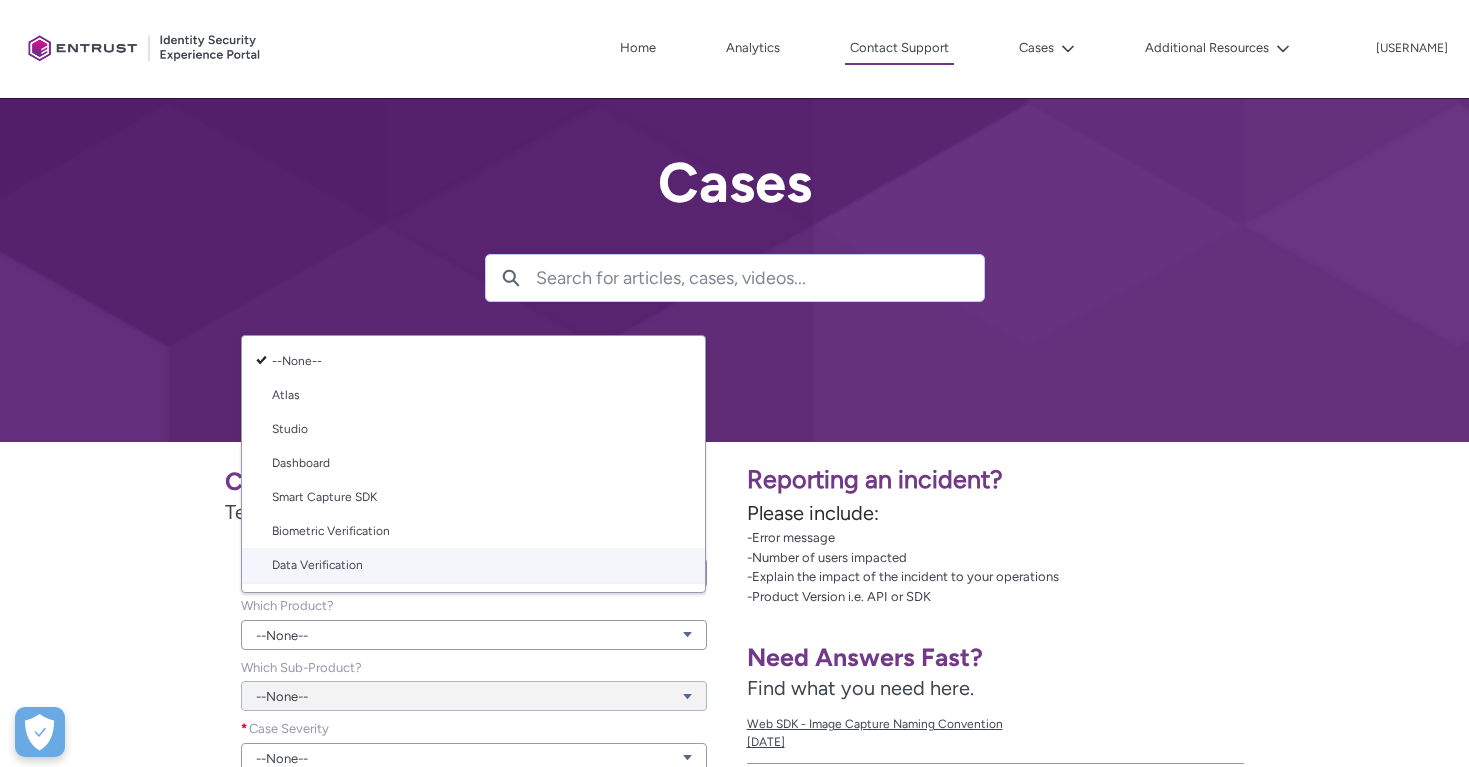 scroll, scrollTop: 32, scrollLeft: 0, axis: vertical 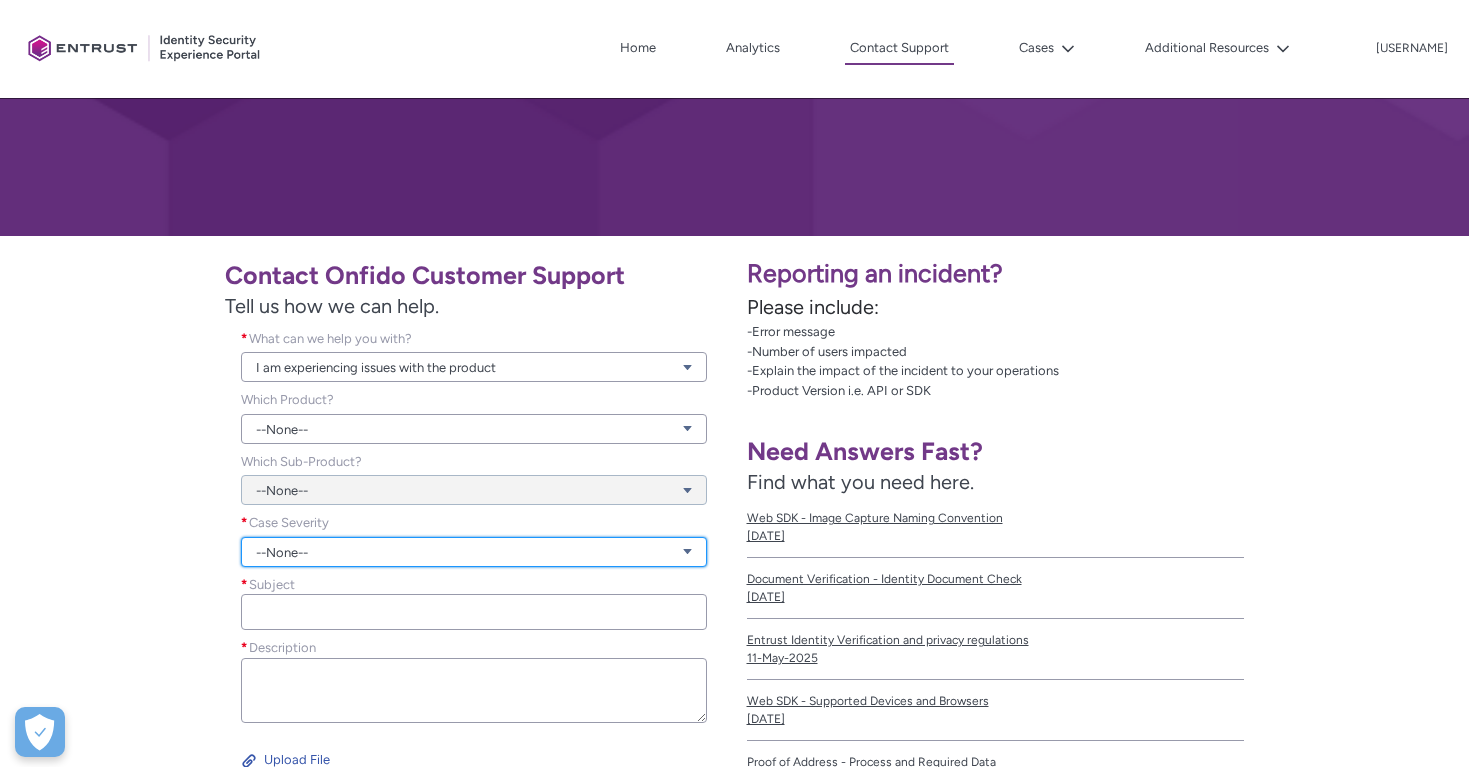 click on "--None--" at bounding box center [473, 552] 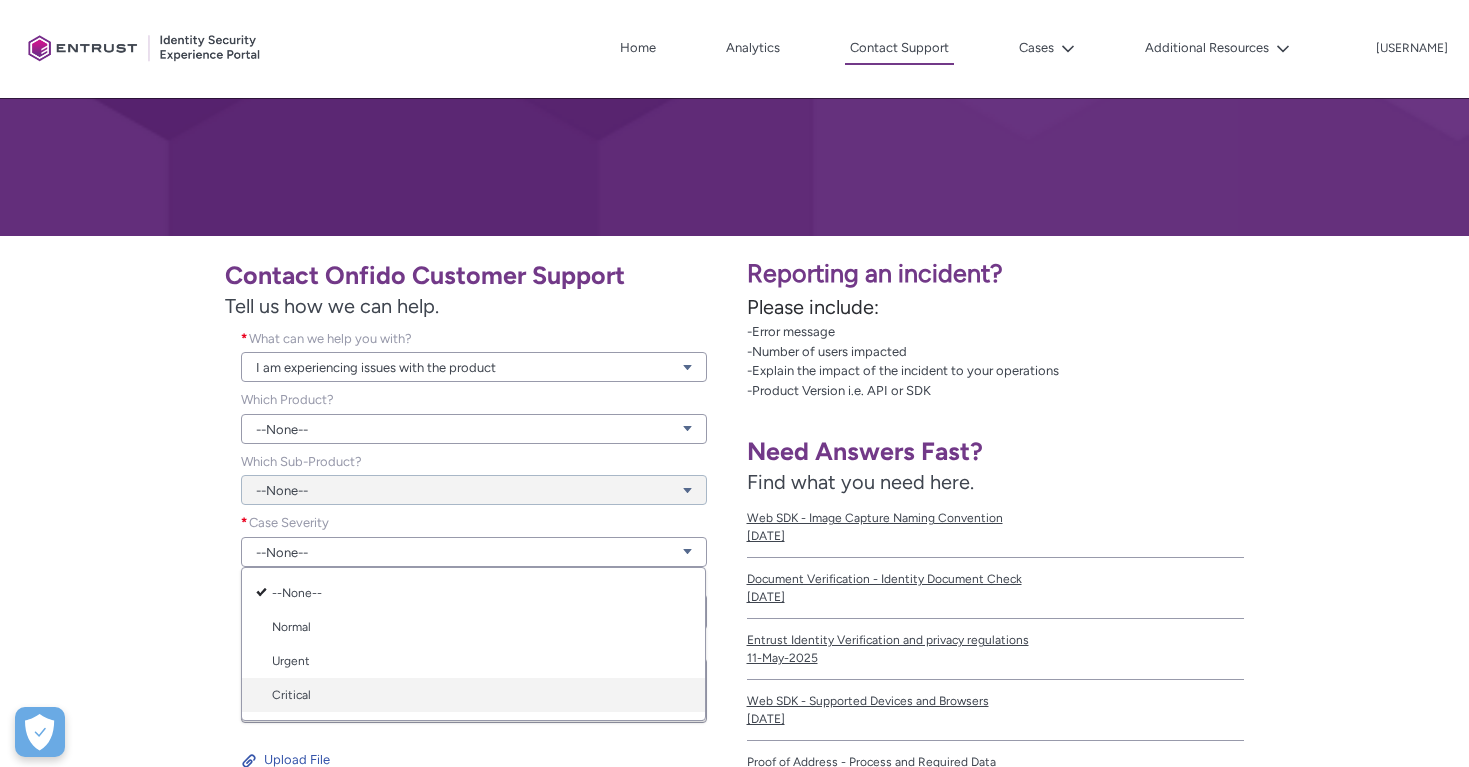 click on "Critical" at bounding box center (473, 695) 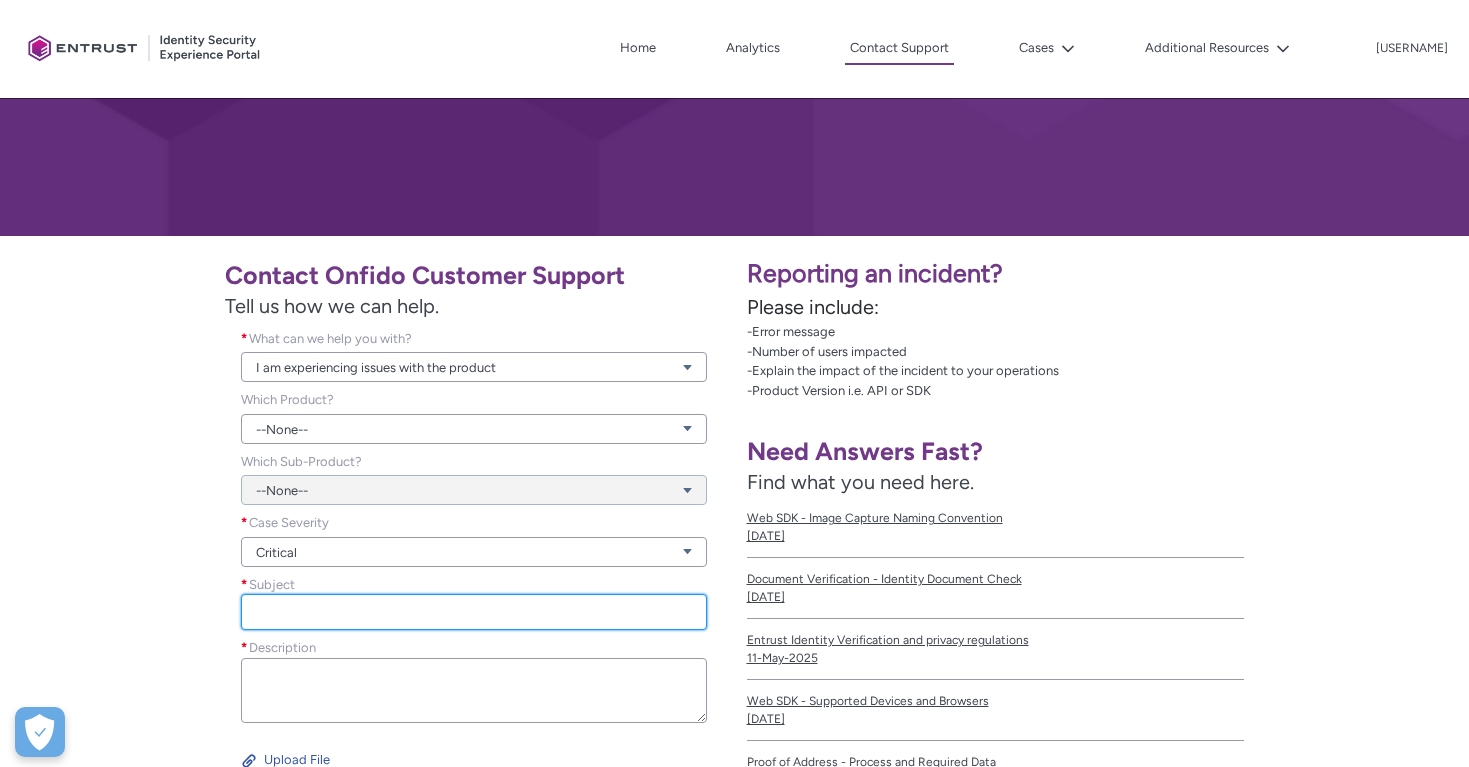 click on "Subject *" at bounding box center [473, 612] 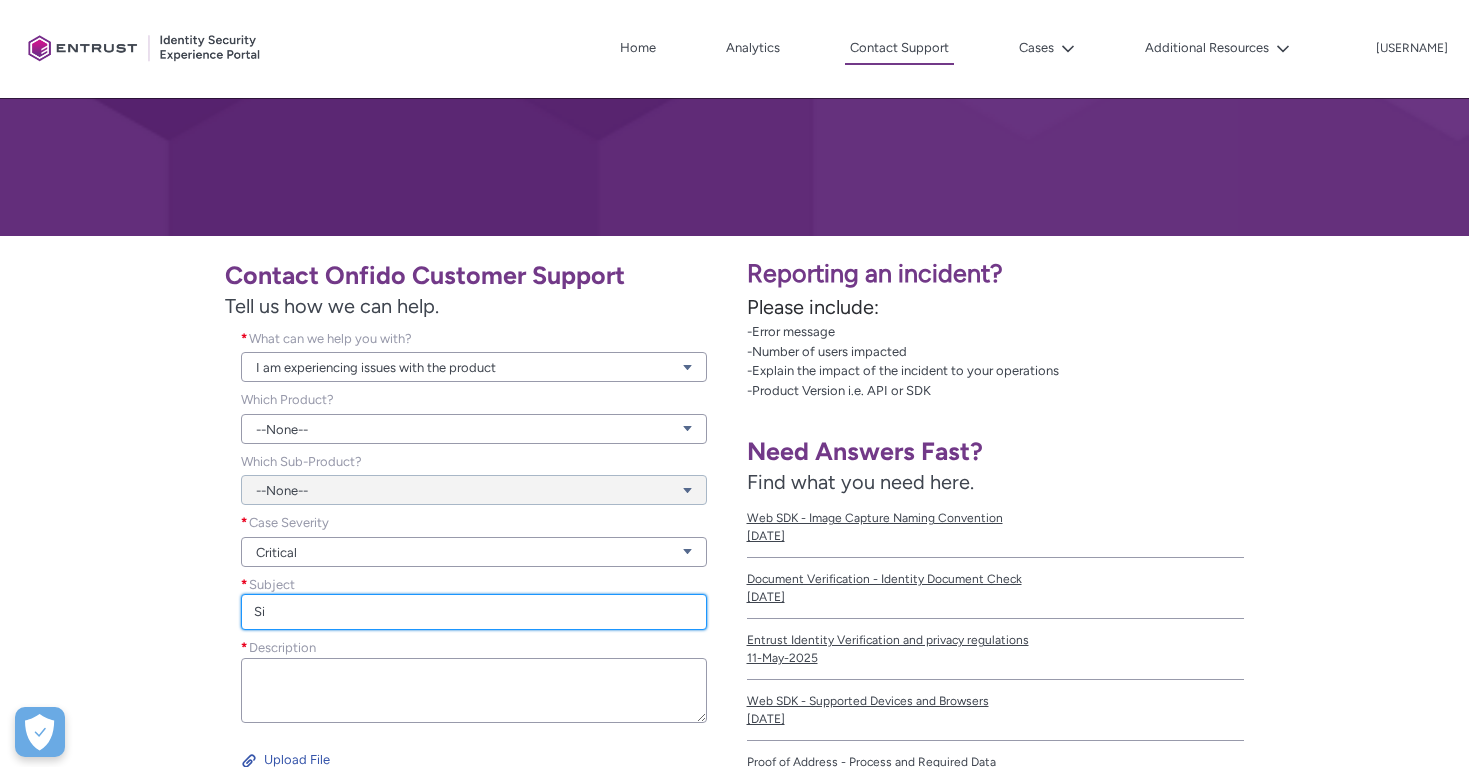 type on "S" 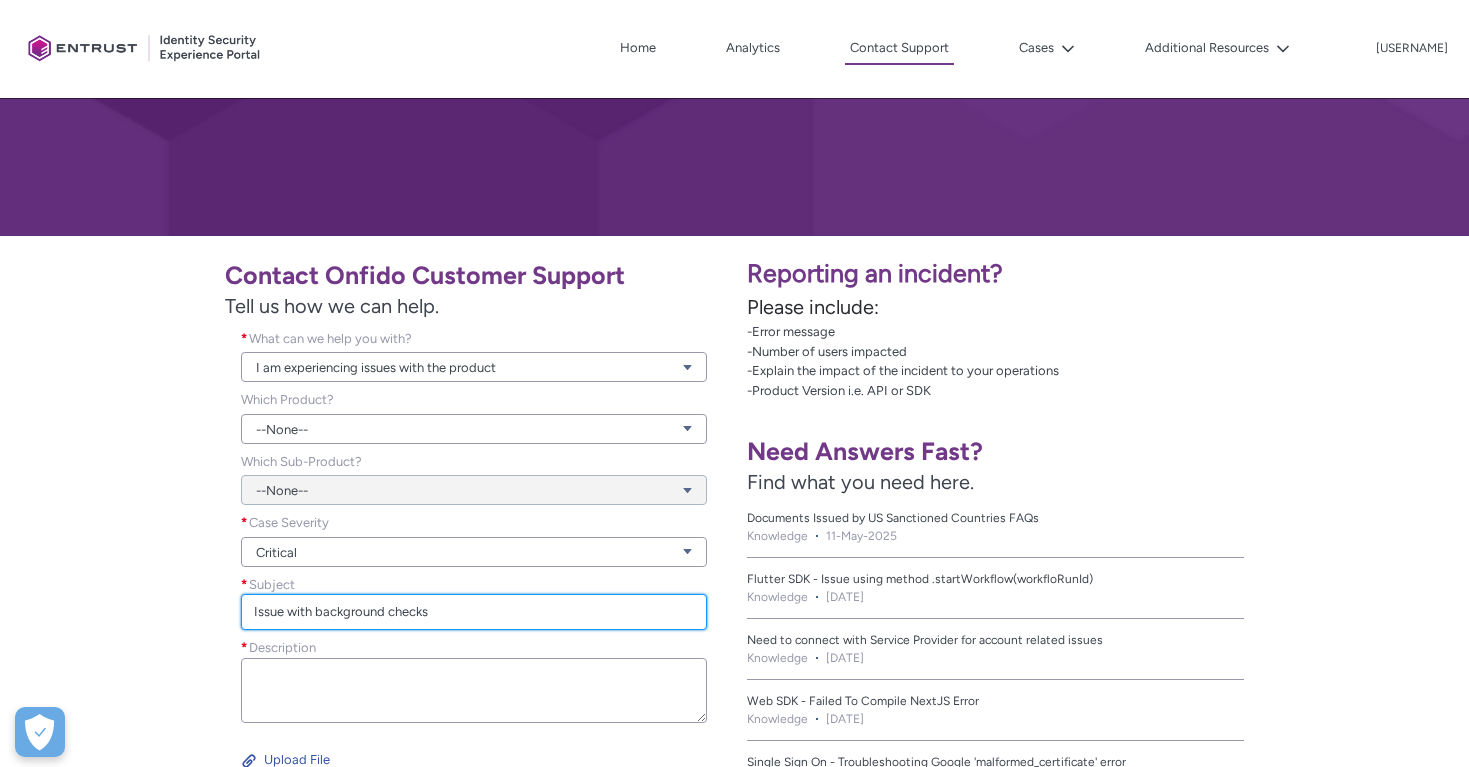 type on "Issue with background checks" 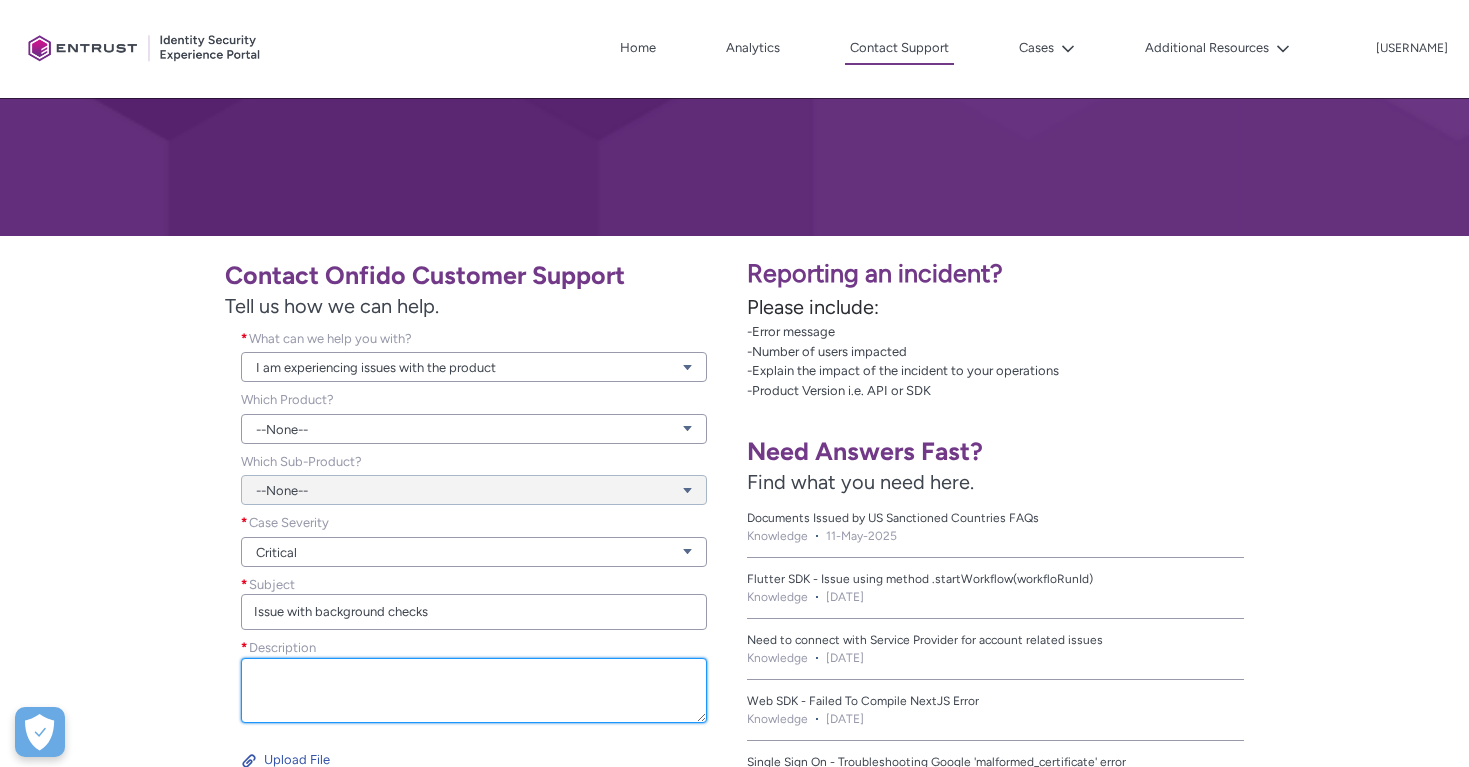 click on "Description *" at bounding box center (473, 690) 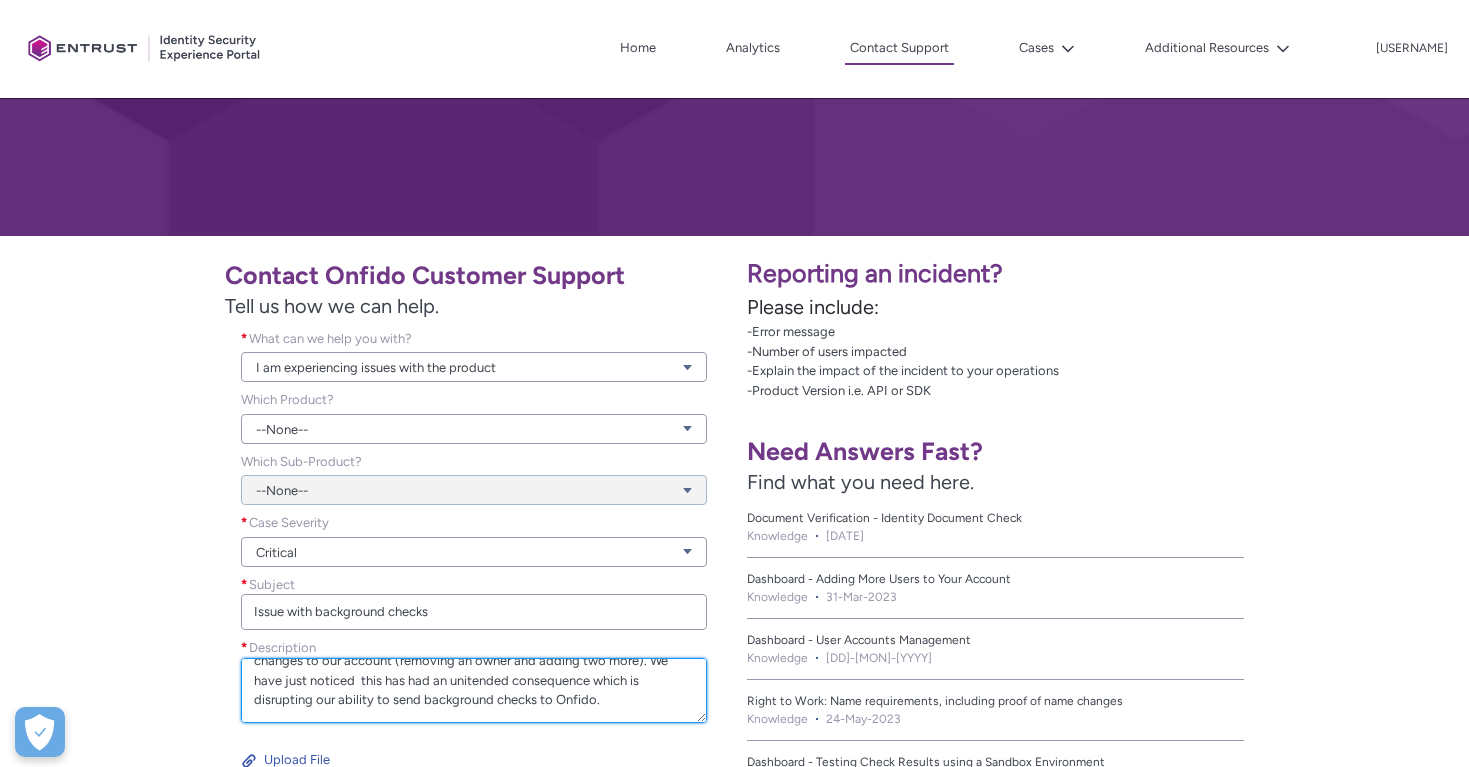 scroll, scrollTop: 64, scrollLeft: 0, axis: vertical 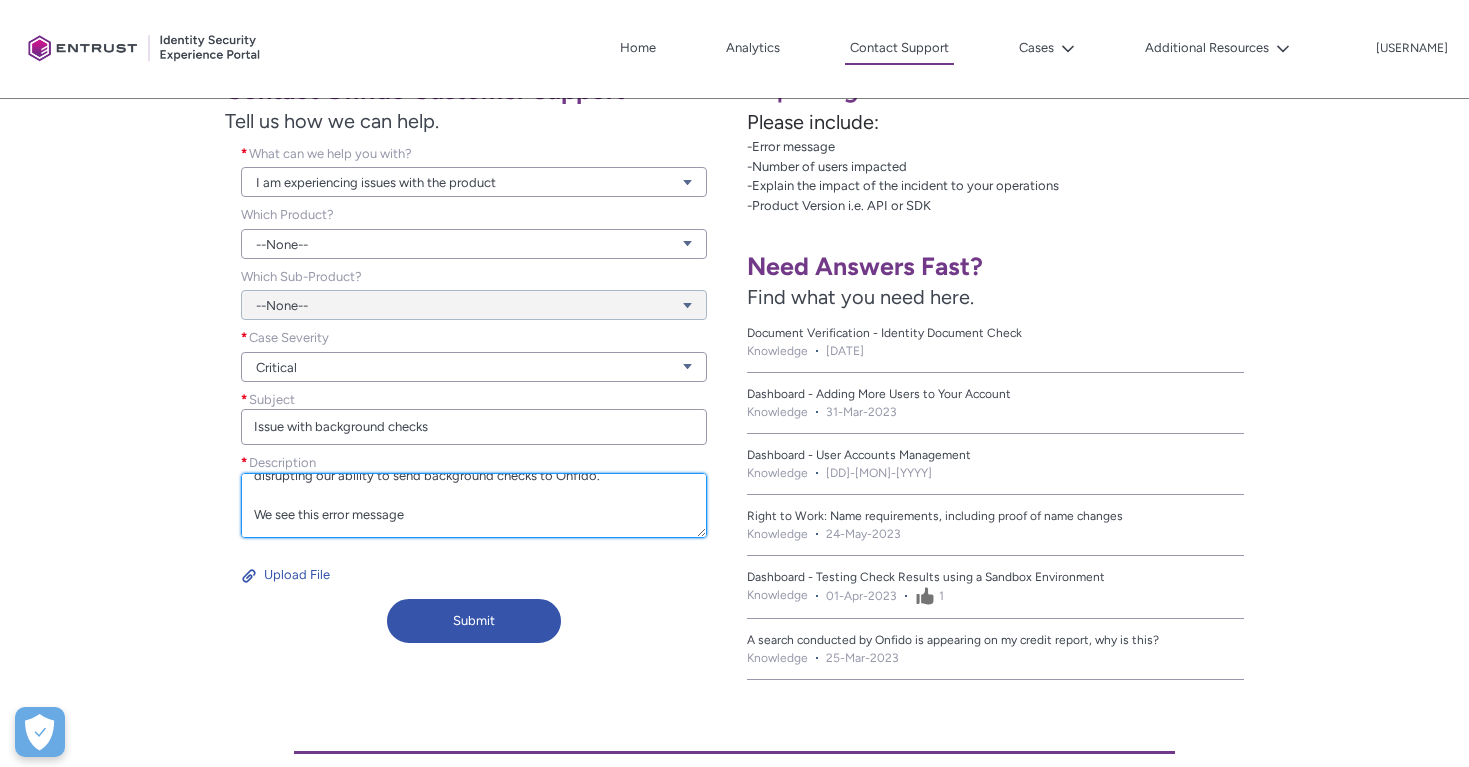 paste on "'''{"error":{"type":"authorization_error","message":"Authorization error: please re-check your credentials","fields":{}}}'''" 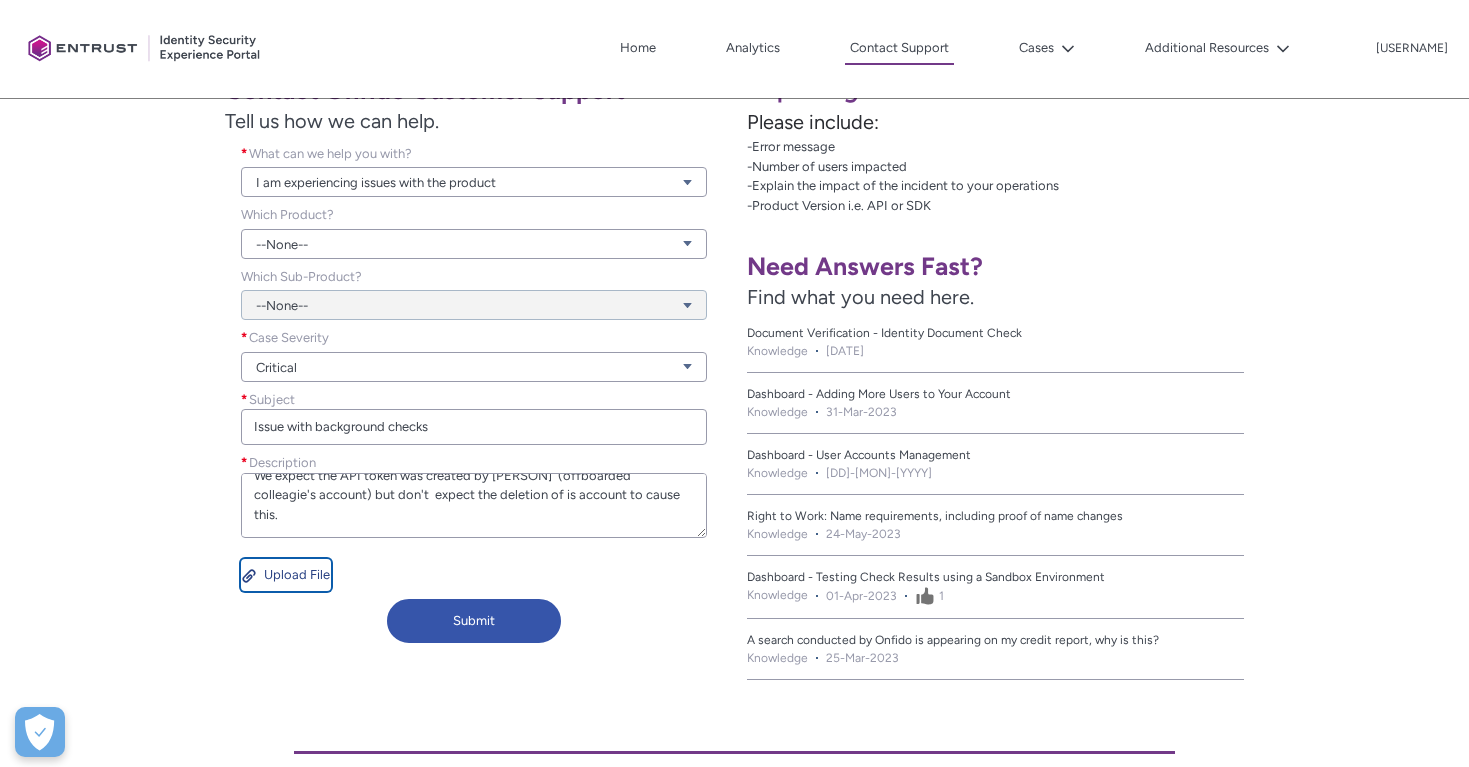 click at bounding box center (253, 575) 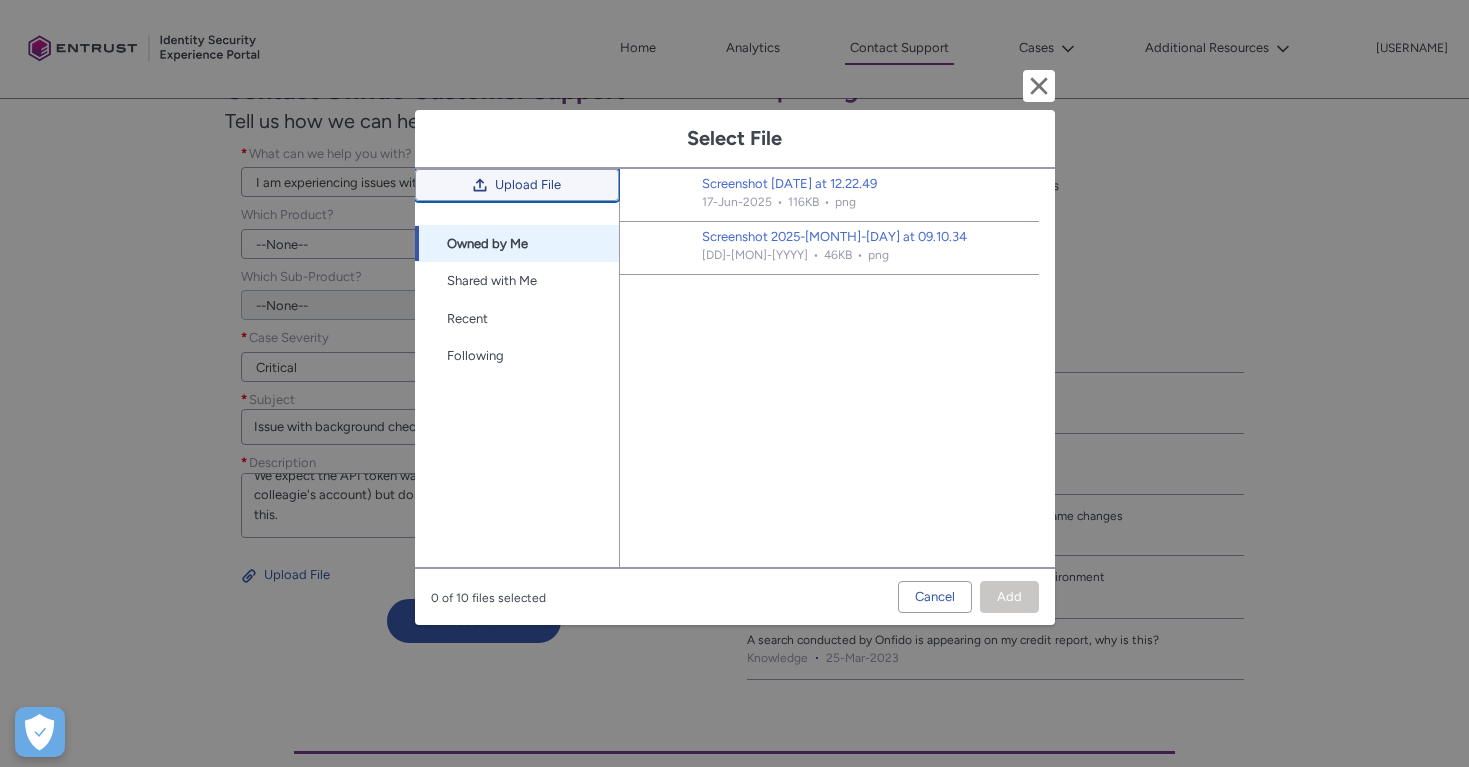 click on "Upload File" at bounding box center (528, 185) 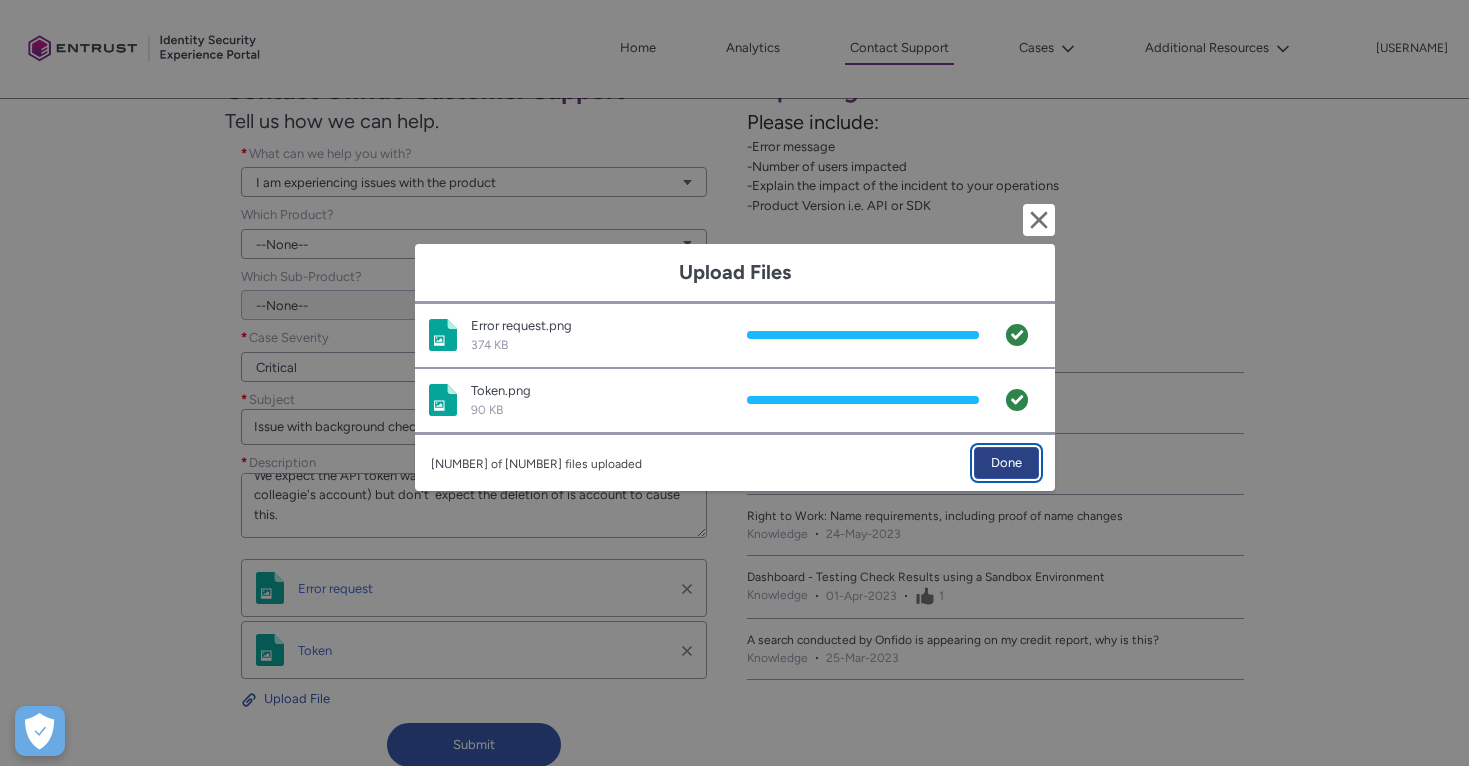click on "Done" at bounding box center (1006, 463) 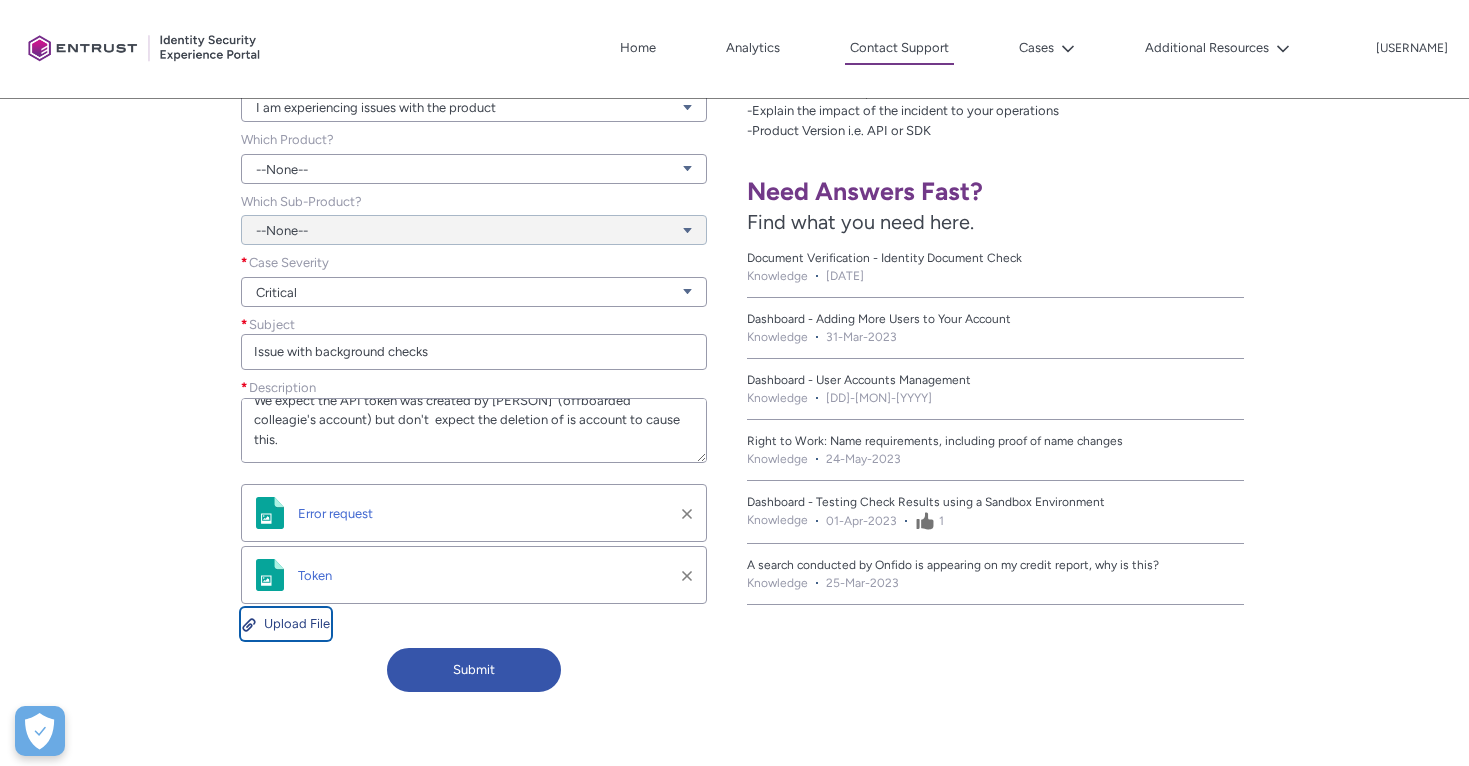 scroll, scrollTop: 483, scrollLeft: 0, axis: vertical 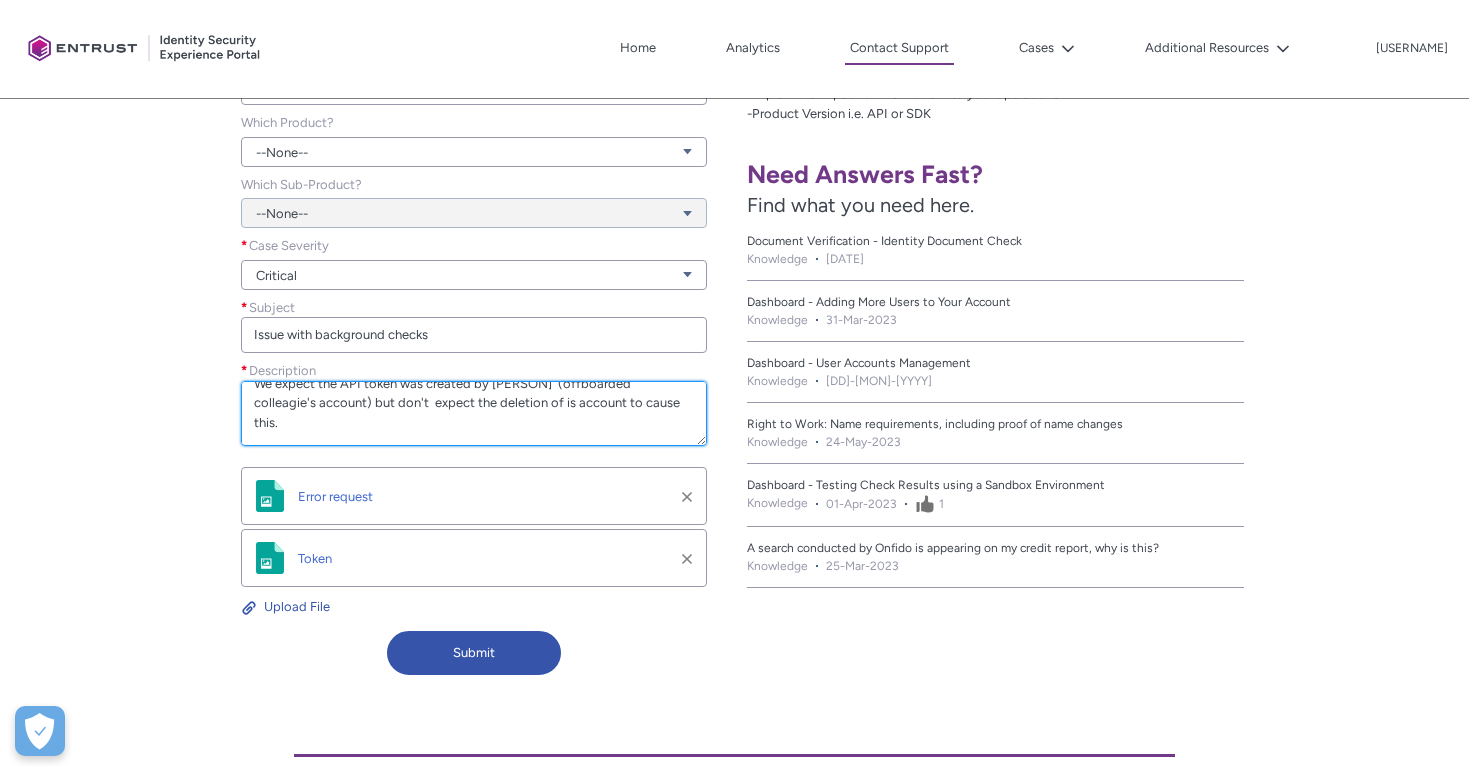click on "We expect the API token was created by [PERSON]' (offboarded colleagie's account) but don't  expect the deletion of is account to cause this." at bounding box center [473, 413] 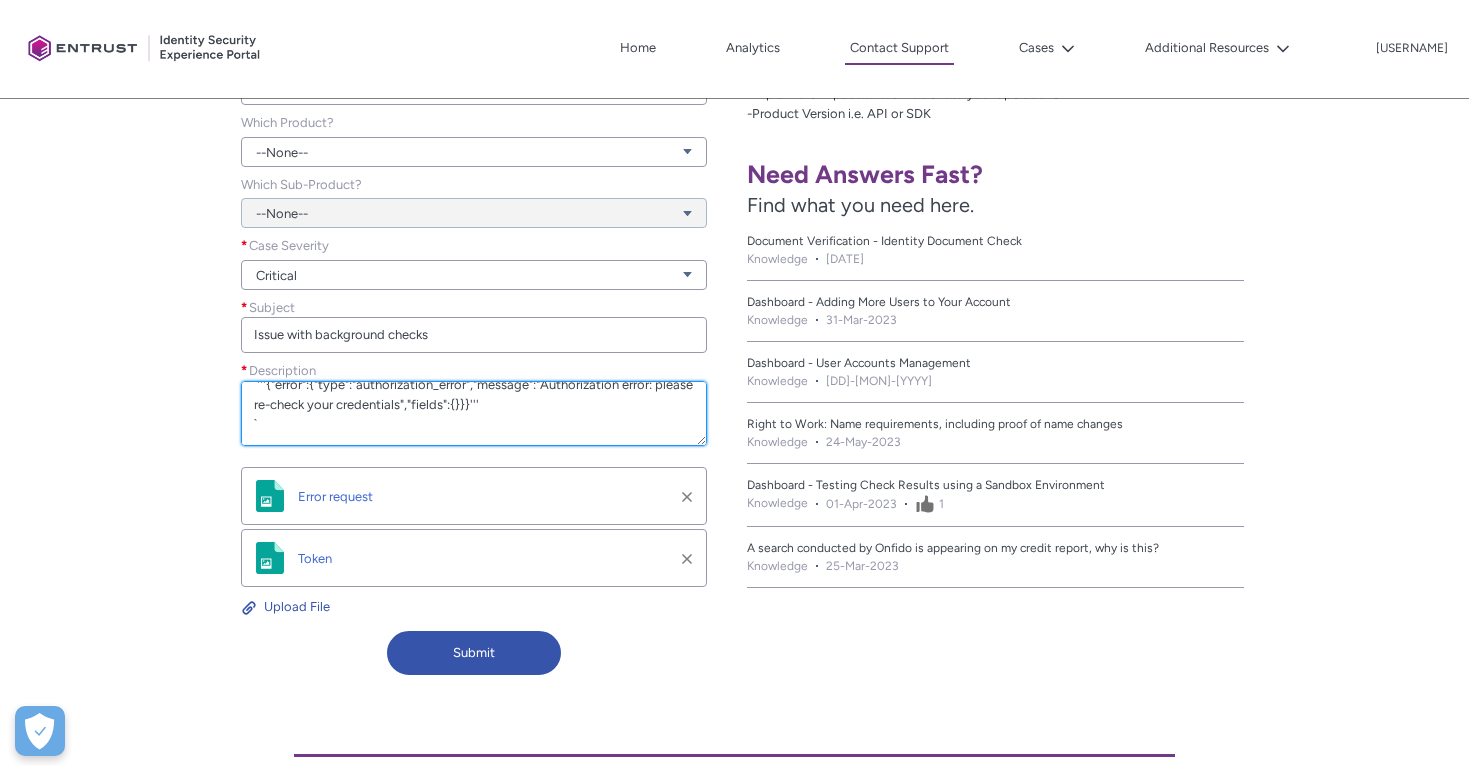 scroll, scrollTop: 161, scrollLeft: 0, axis: vertical 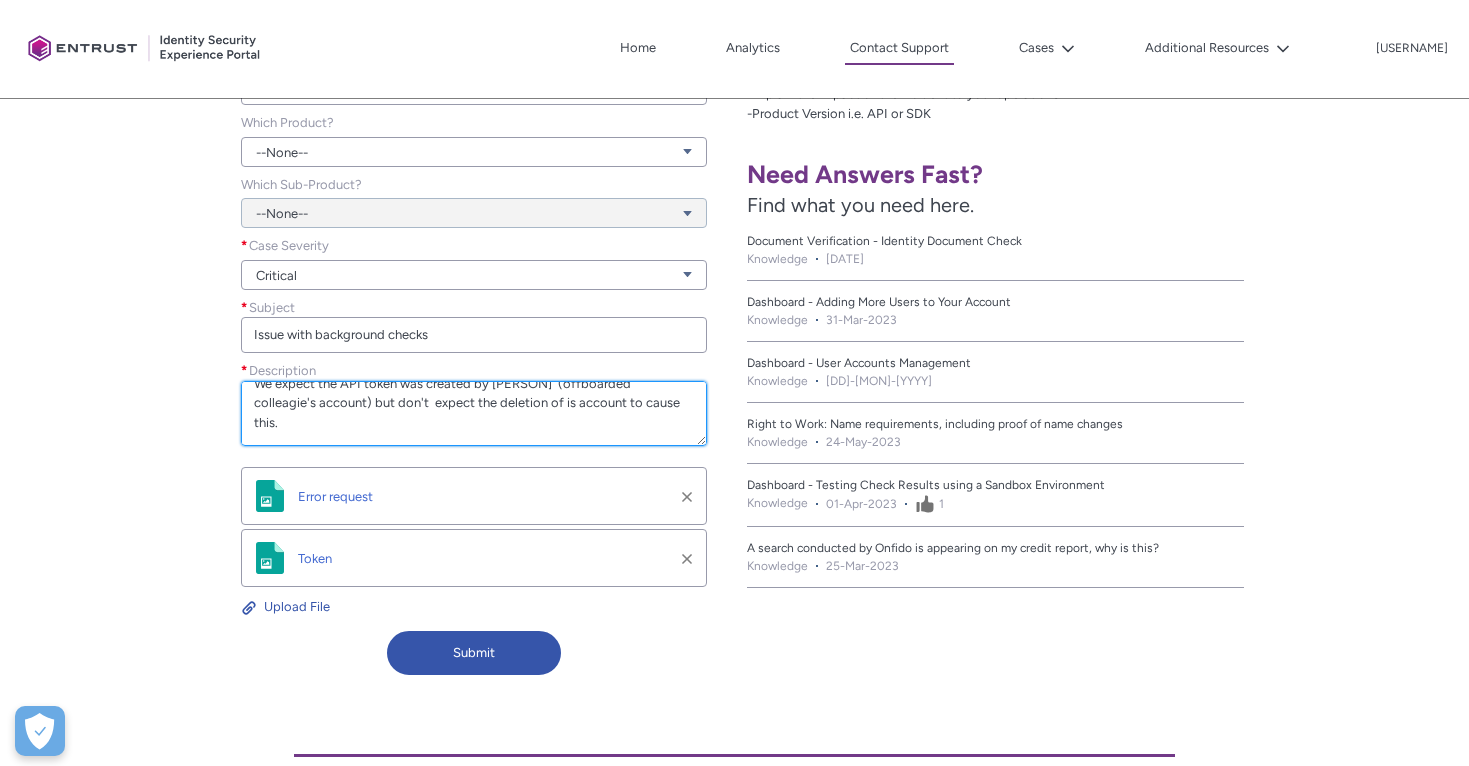 paste on "I expect the API token was created by [FIRST] [LAST]'s account but I wouldn't expect the deletion of is account to cause this." 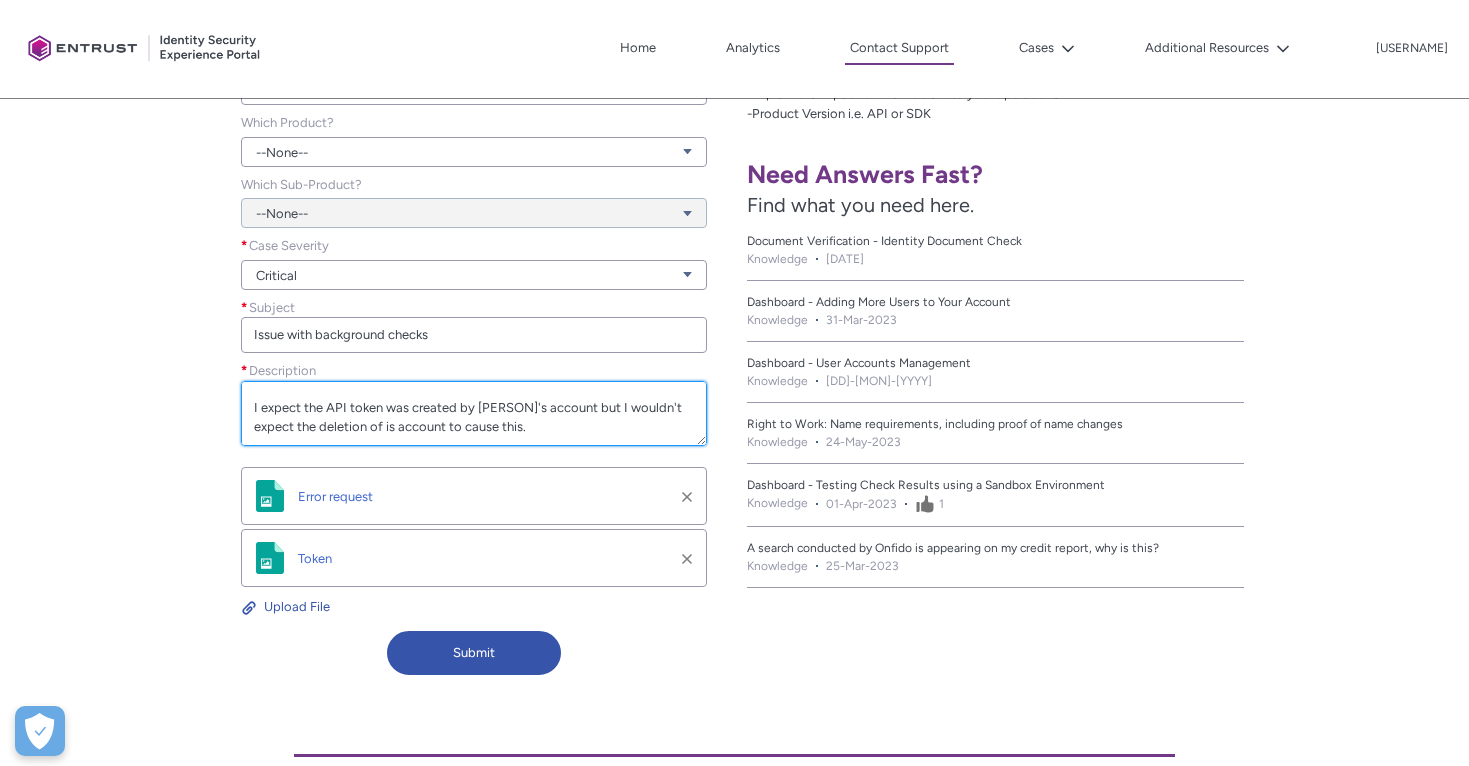 scroll, scrollTop: 194, scrollLeft: 0, axis: vertical 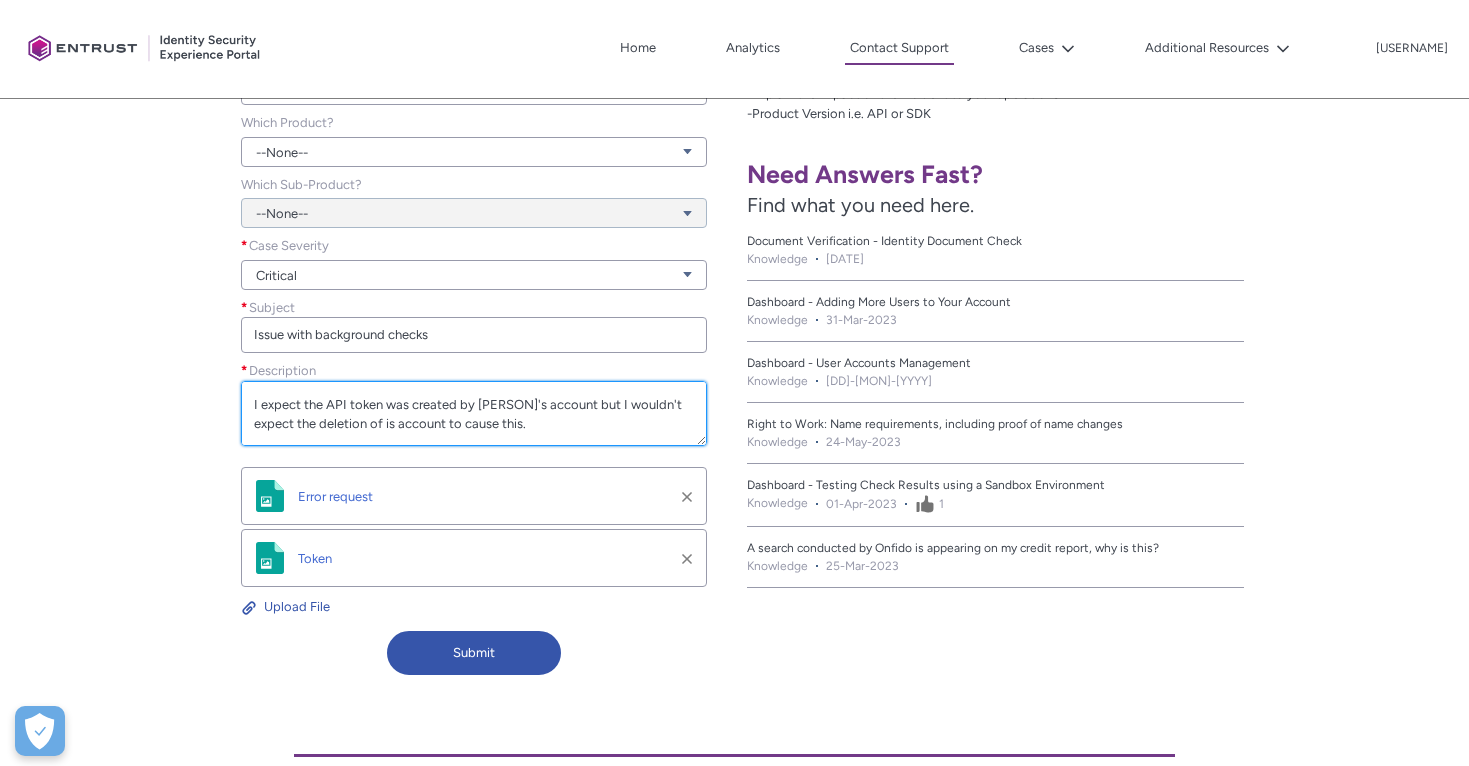 drag, startPoint x: 262, startPoint y: 405, endPoint x: 240, endPoint y: 405, distance: 22 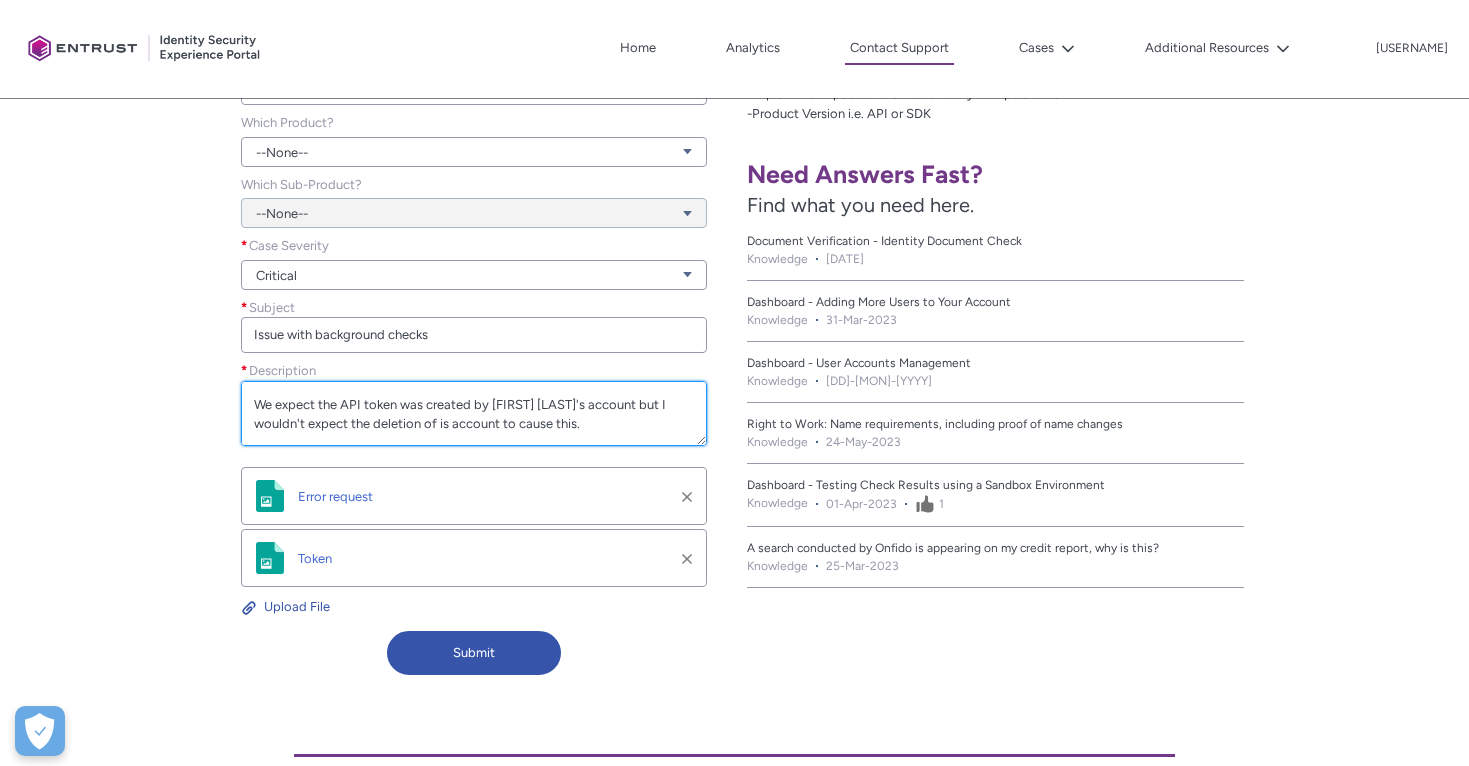 click on "Hi - we offboarded a member of the team from Onfido and made some changes to our account (removing an owner and adding two more). We have just noticed  this has had an unitended consequence which is disrupting our ability to send background checks to Onfido.
We see this error message
'''{"error":{"type":"authorization_error","message":"Authorization error: please re-check your credentials","fields":{}}}'''
We expect the API token was created by [FIRST] [LAST]'s account but I wouldn't expect the deletion of is account to cause this." at bounding box center [473, 413] 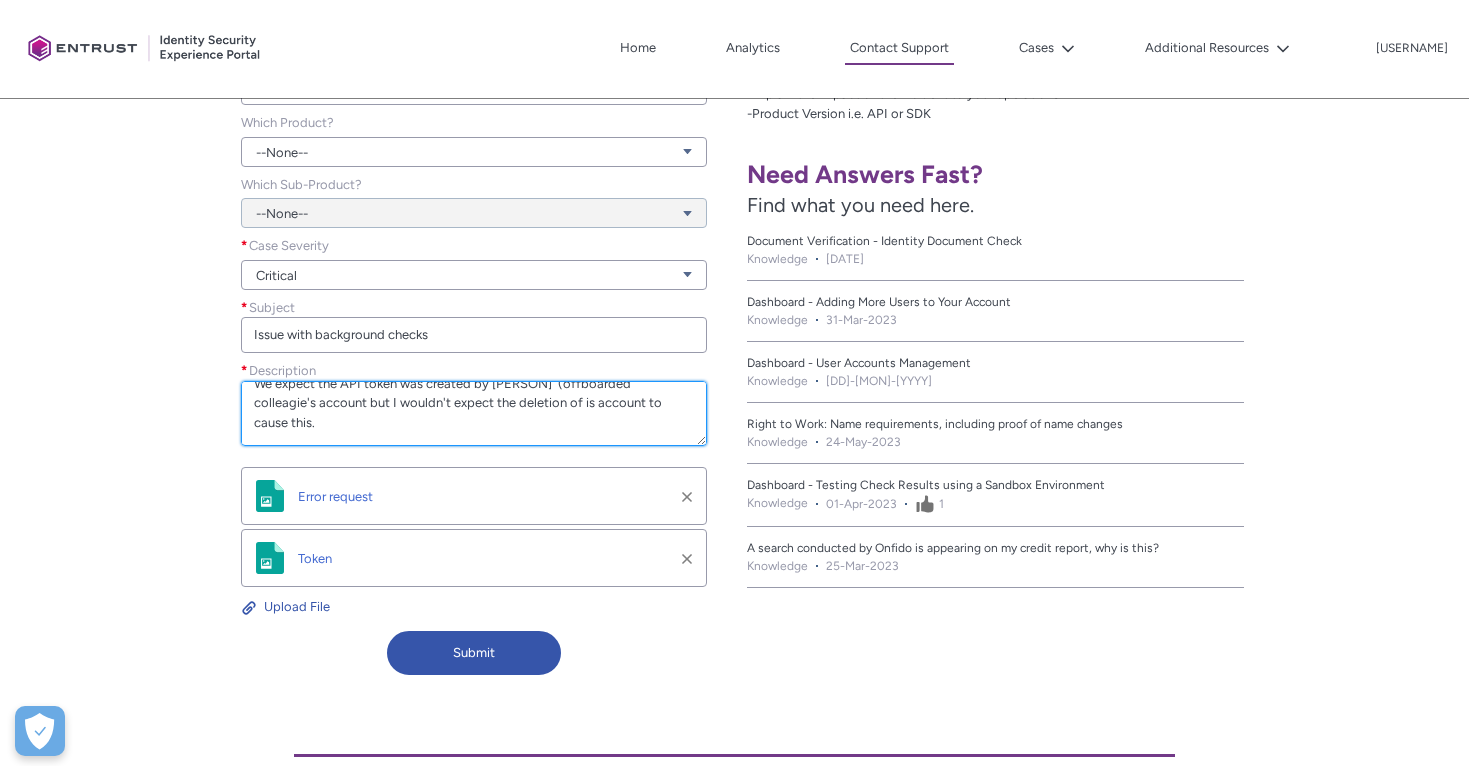 click on "We expect the API token was created by [PERSON]' (offboarded colleagie's account but I wouldn't expect the deletion of is account to cause this." at bounding box center (473, 413) 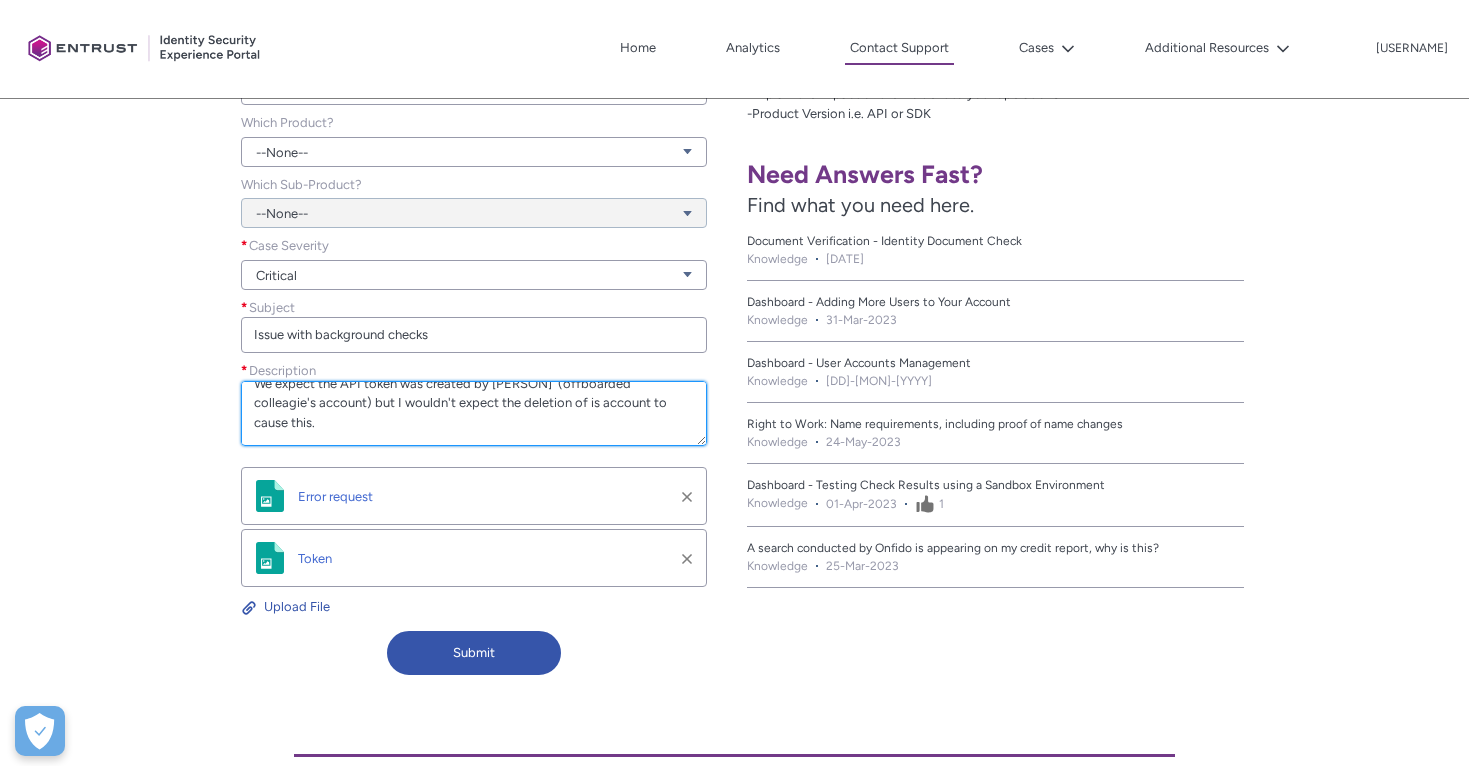 click on "We expect the API token was created by [PERSON]' (offboarded colleagie's account) but I wouldn't expect the deletion of is account to cause this." at bounding box center [473, 413] 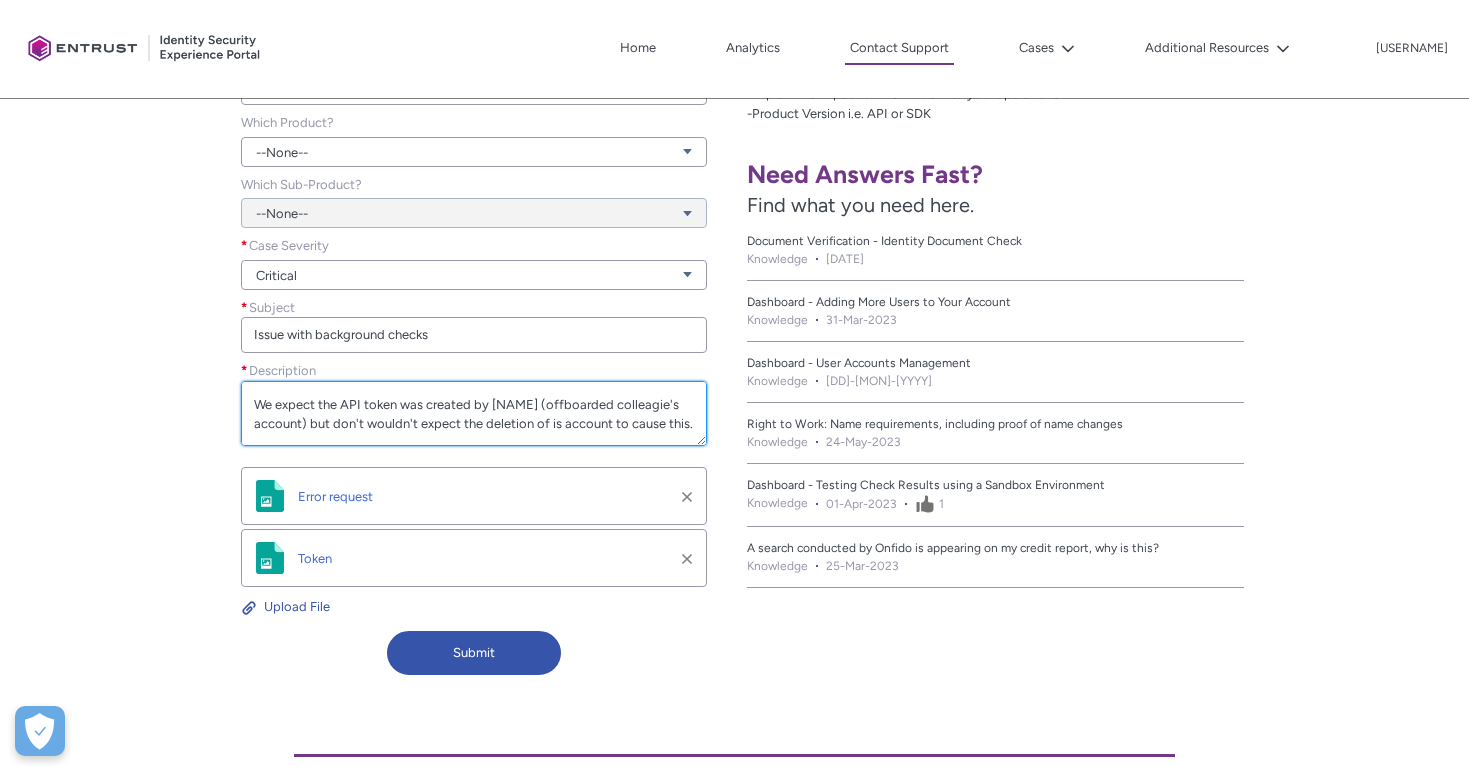 drag, startPoint x: 368, startPoint y: 427, endPoint x: 416, endPoint y: 427, distance: 48 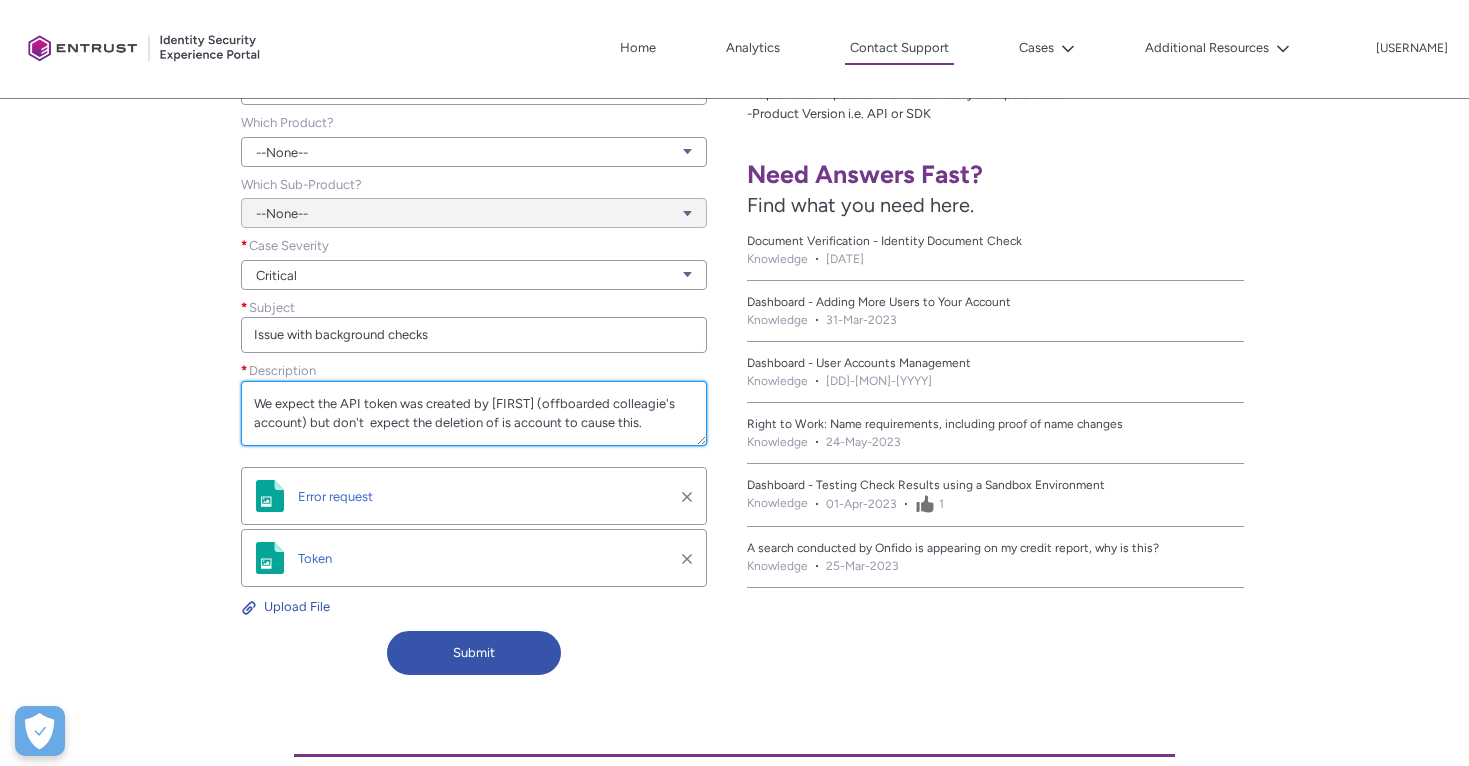 click on "We expect the API token was created by [FIRST] (offboarded colleagie's account) but don't  expect the deletion of is account to cause this." at bounding box center [473, 413] 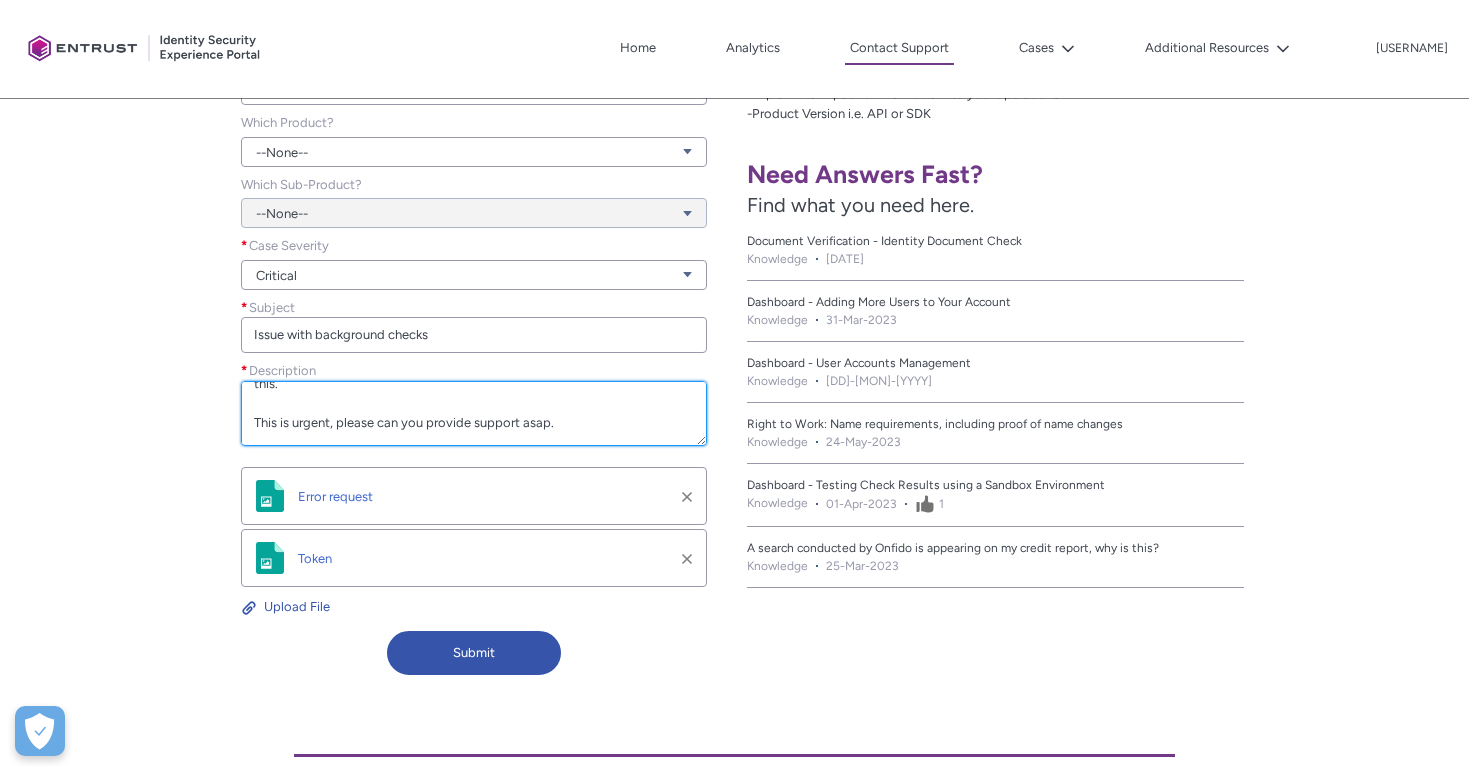 scroll, scrollTop: 44, scrollLeft: 0, axis: vertical 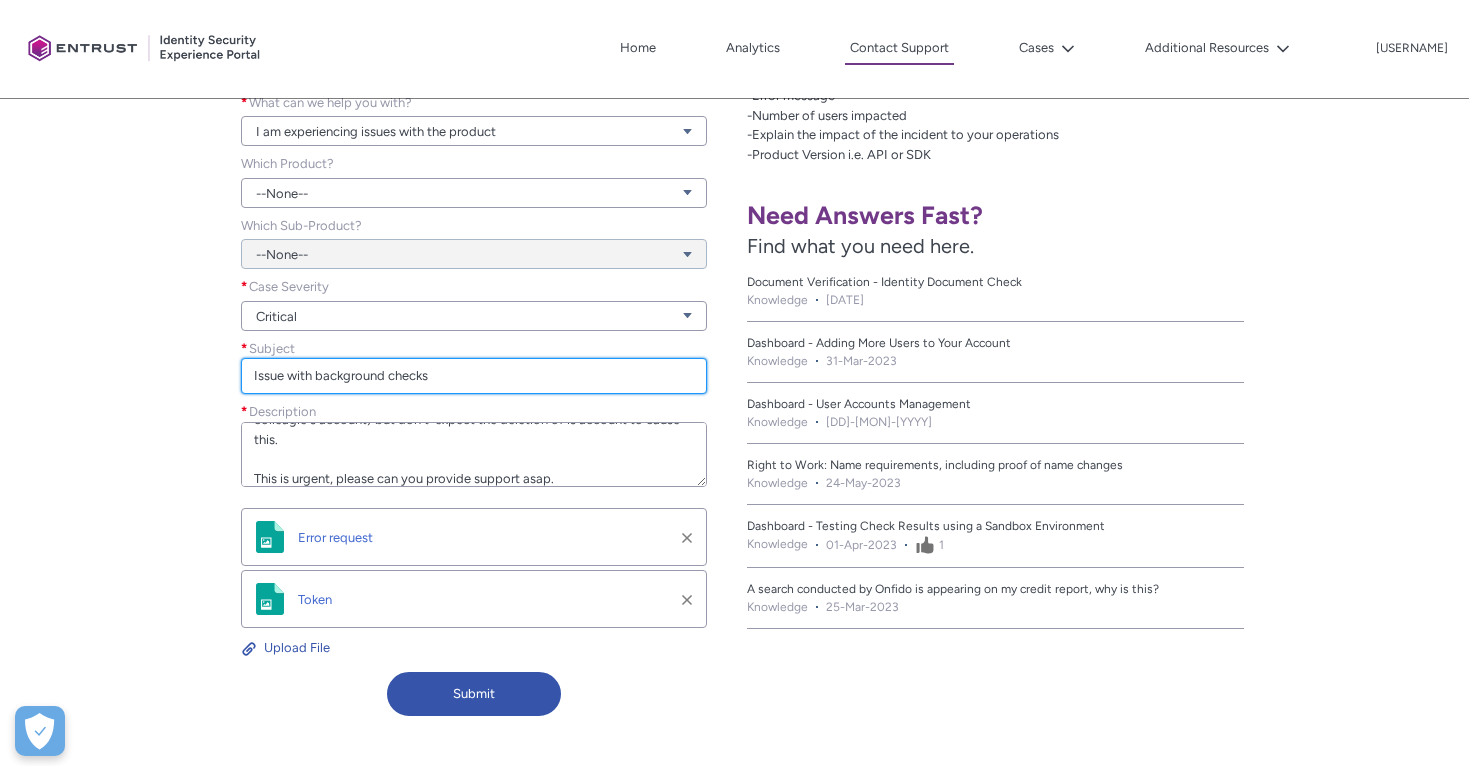 type on "We expect the API token was created by [PERSON]' (offboarded colleagie's account) but don't  expect the deletion of is account to cause this.
This is urgent, please can you provide support asap." 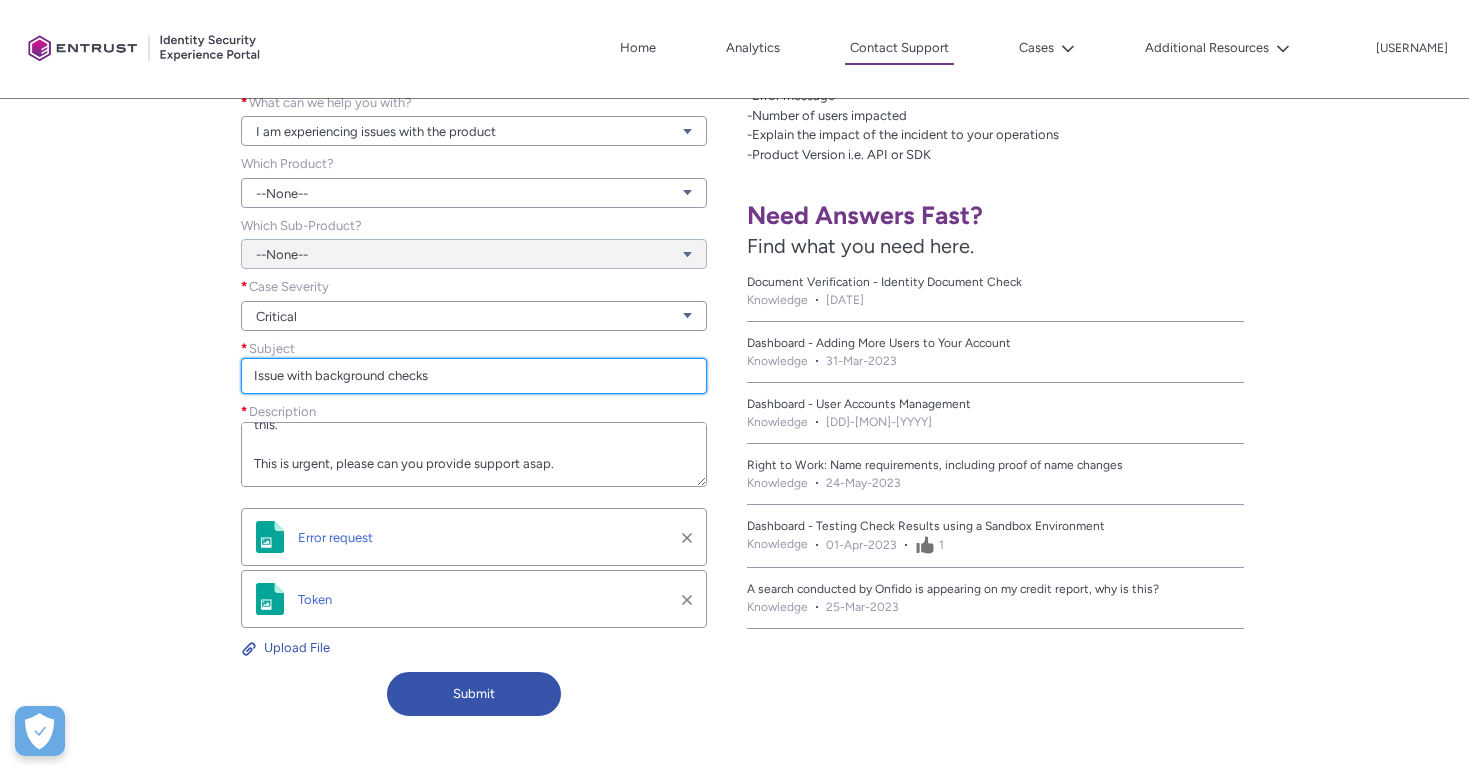 scroll, scrollTop: 116, scrollLeft: 0, axis: vertical 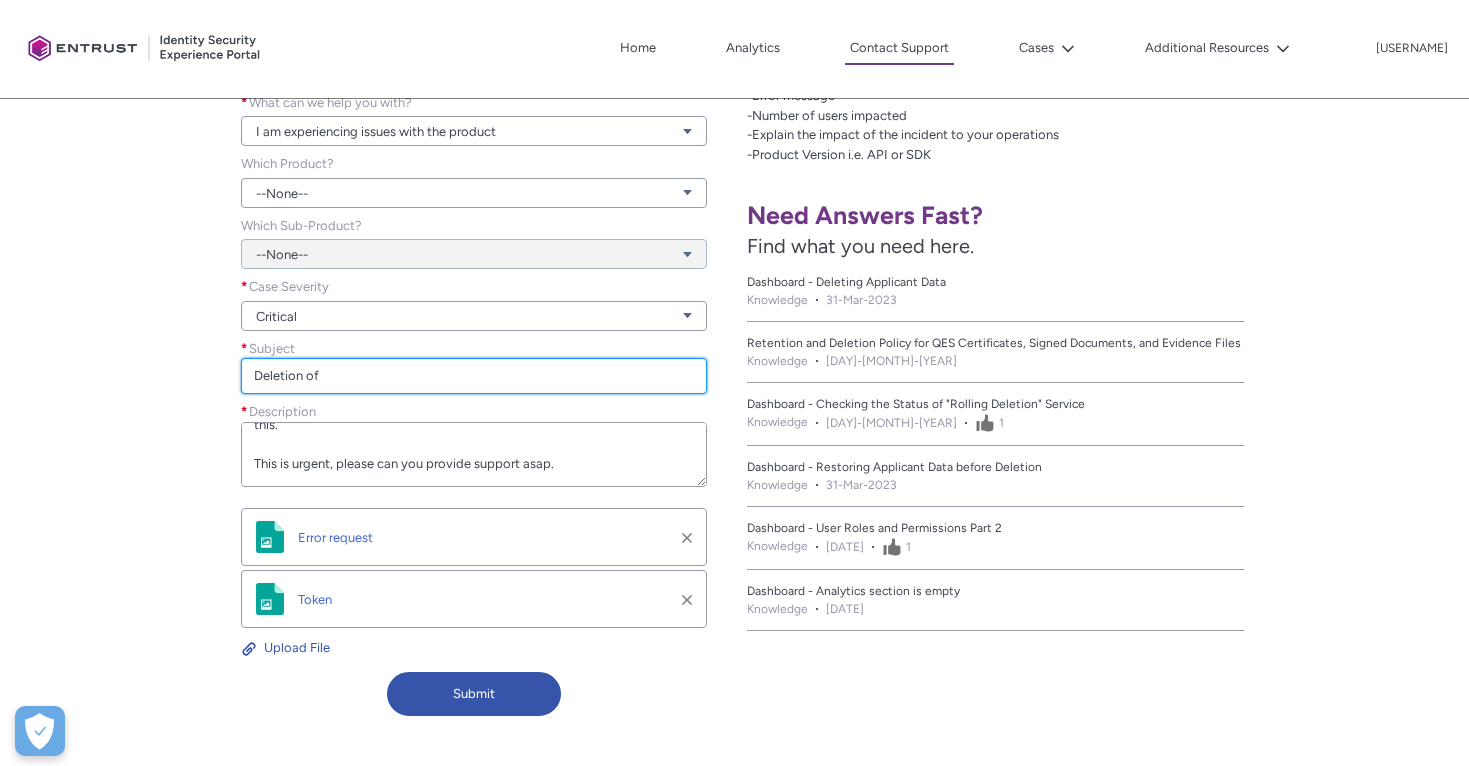 click on "Deletion of" at bounding box center [473, 376] 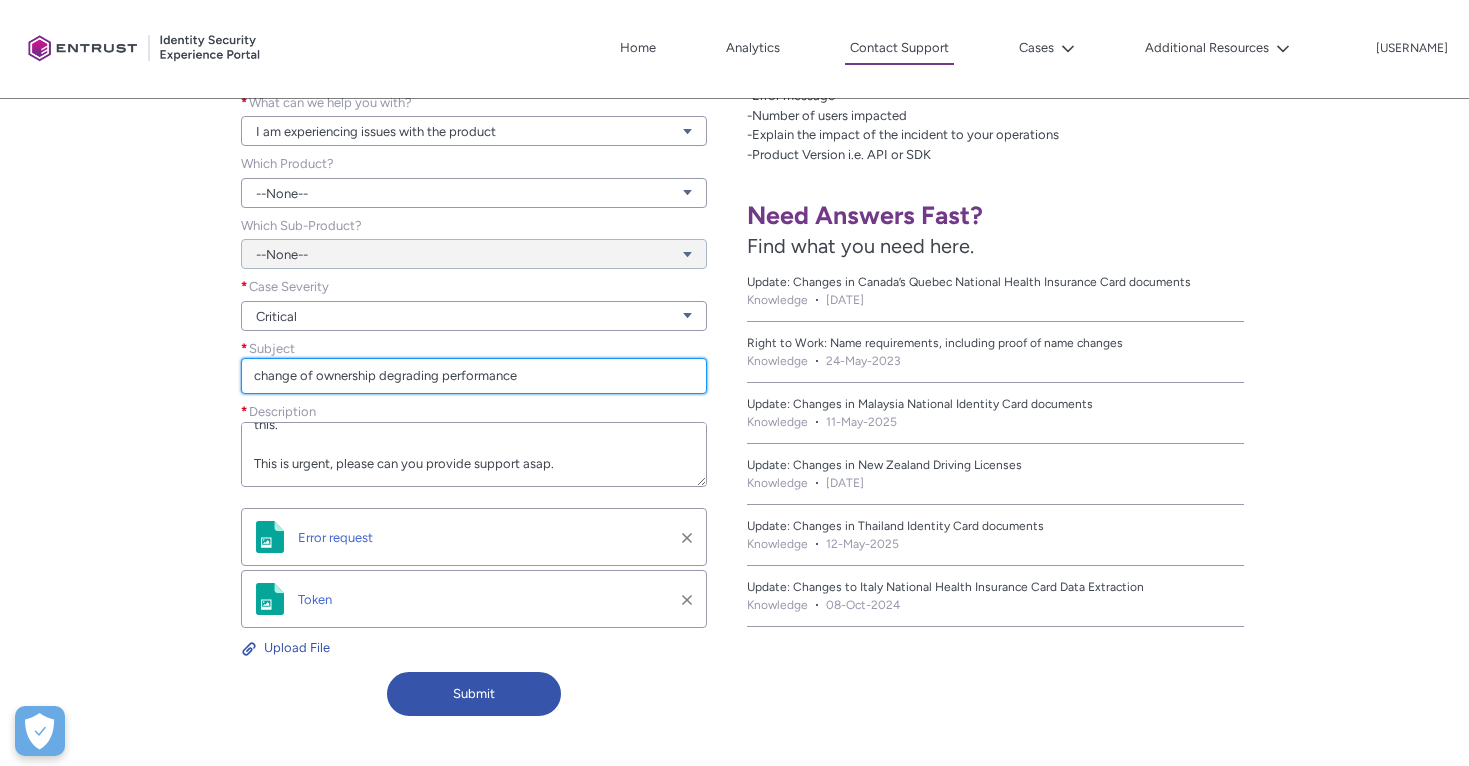 drag, startPoint x: 382, startPoint y: 375, endPoint x: 446, endPoint y: 375, distance: 64 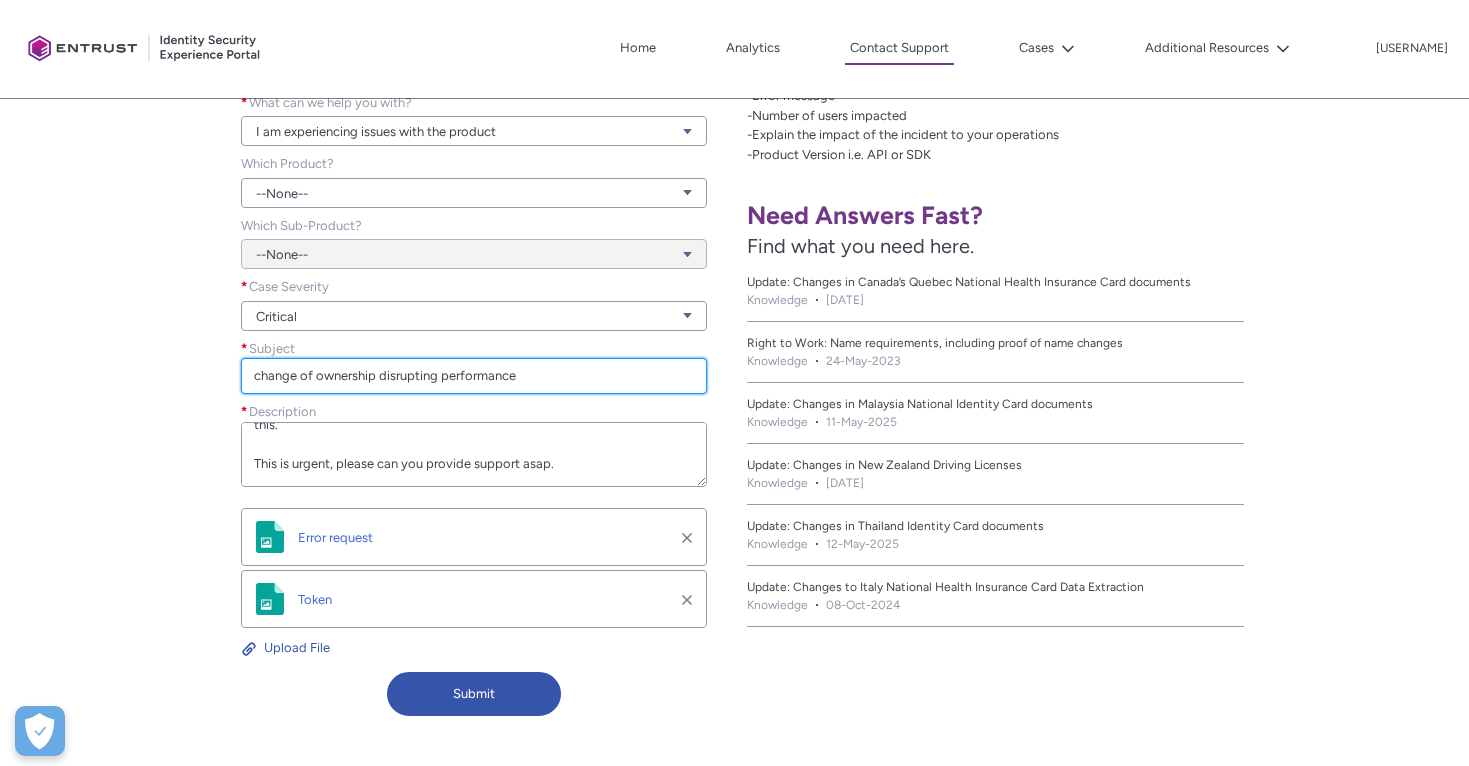 click on "change of ownership disrupting performance" at bounding box center (473, 376) 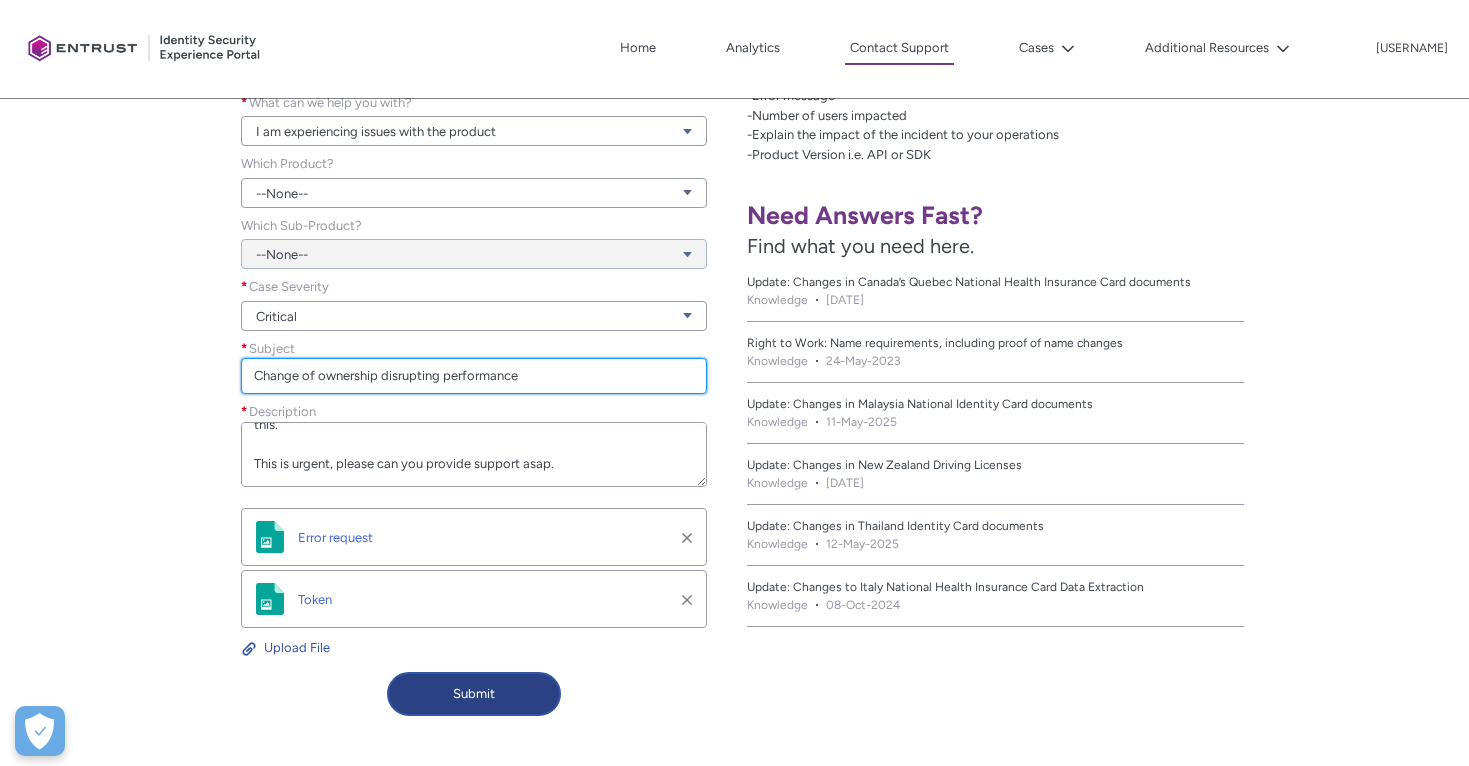 type on "Change of ownership disrupting performance" 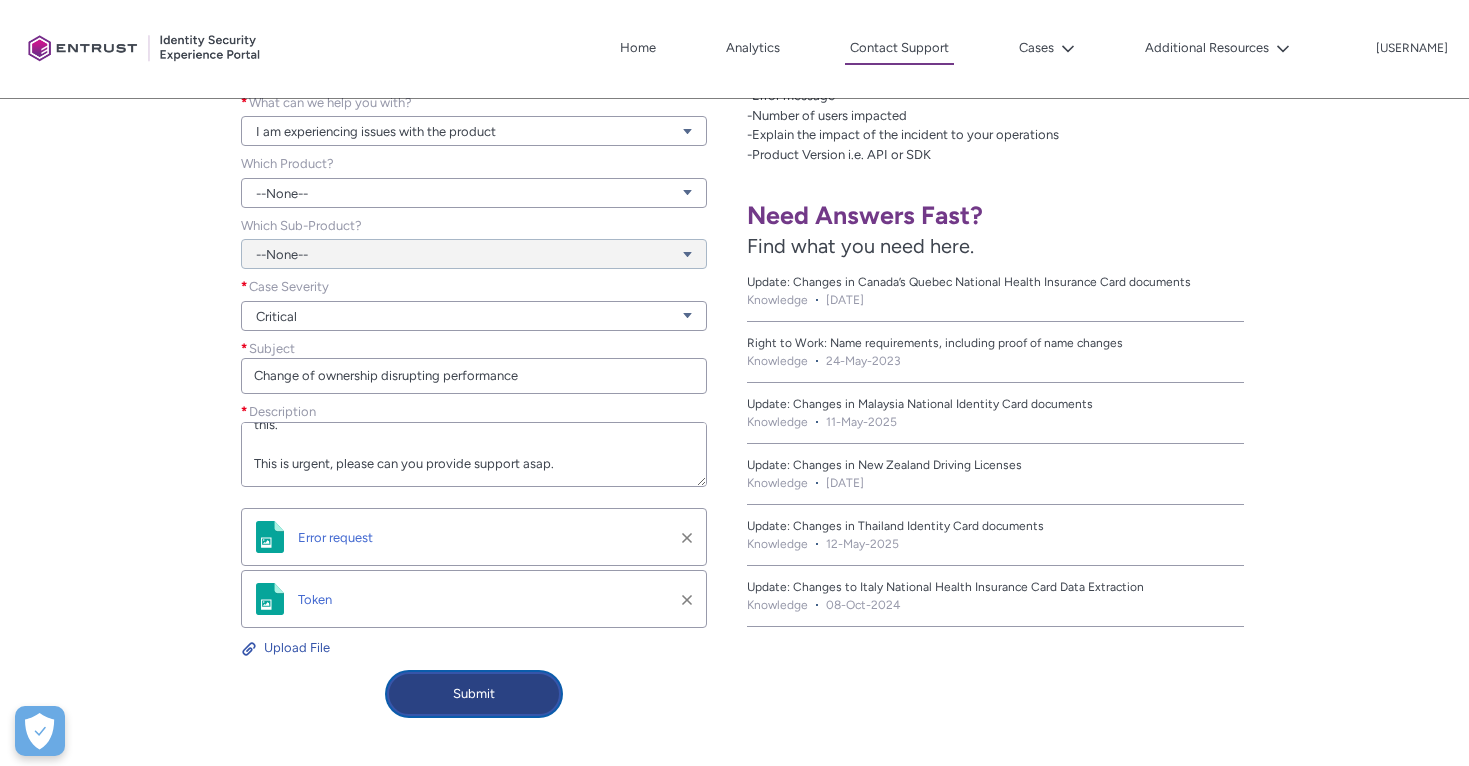 click on "Submit" at bounding box center [474, 694] 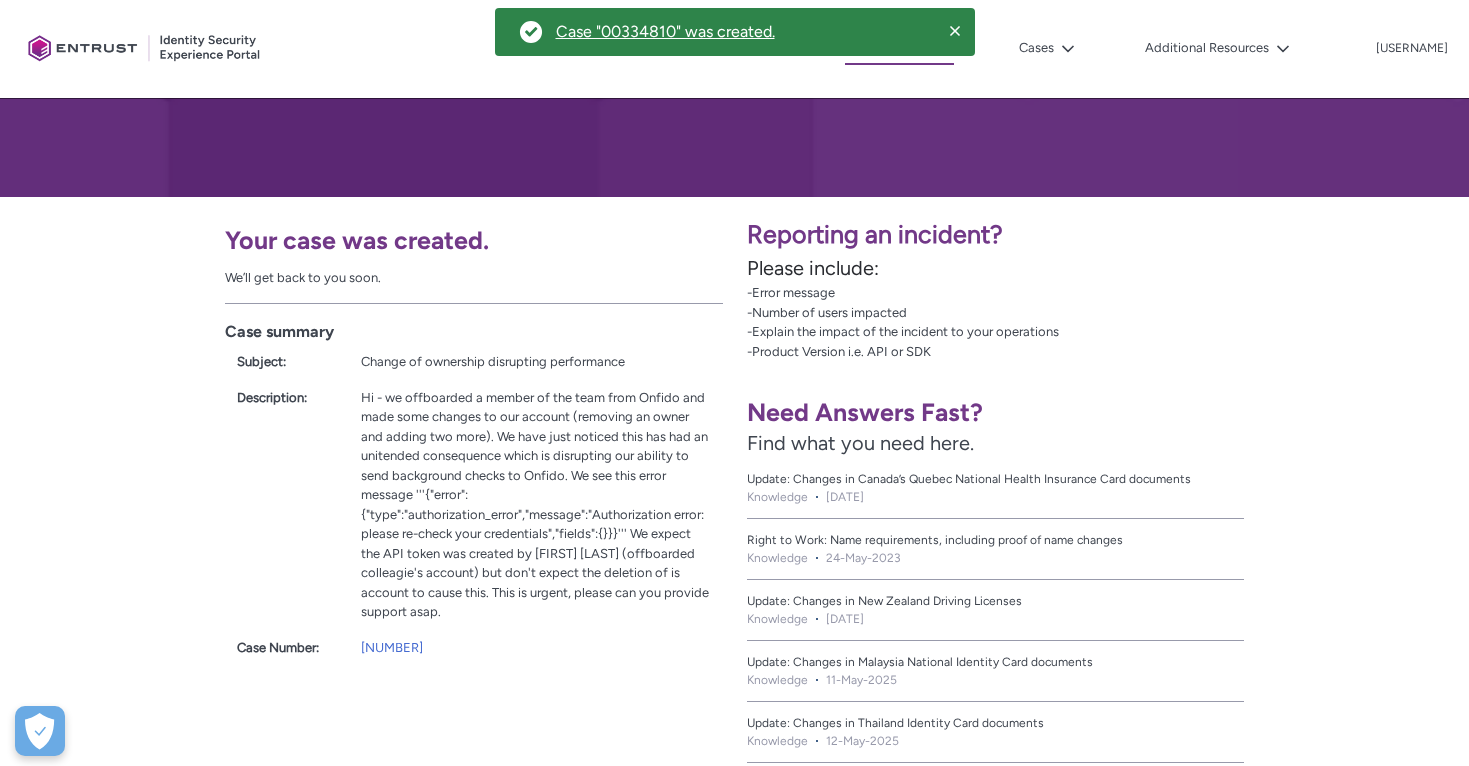scroll, scrollTop: 231, scrollLeft: 0, axis: vertical 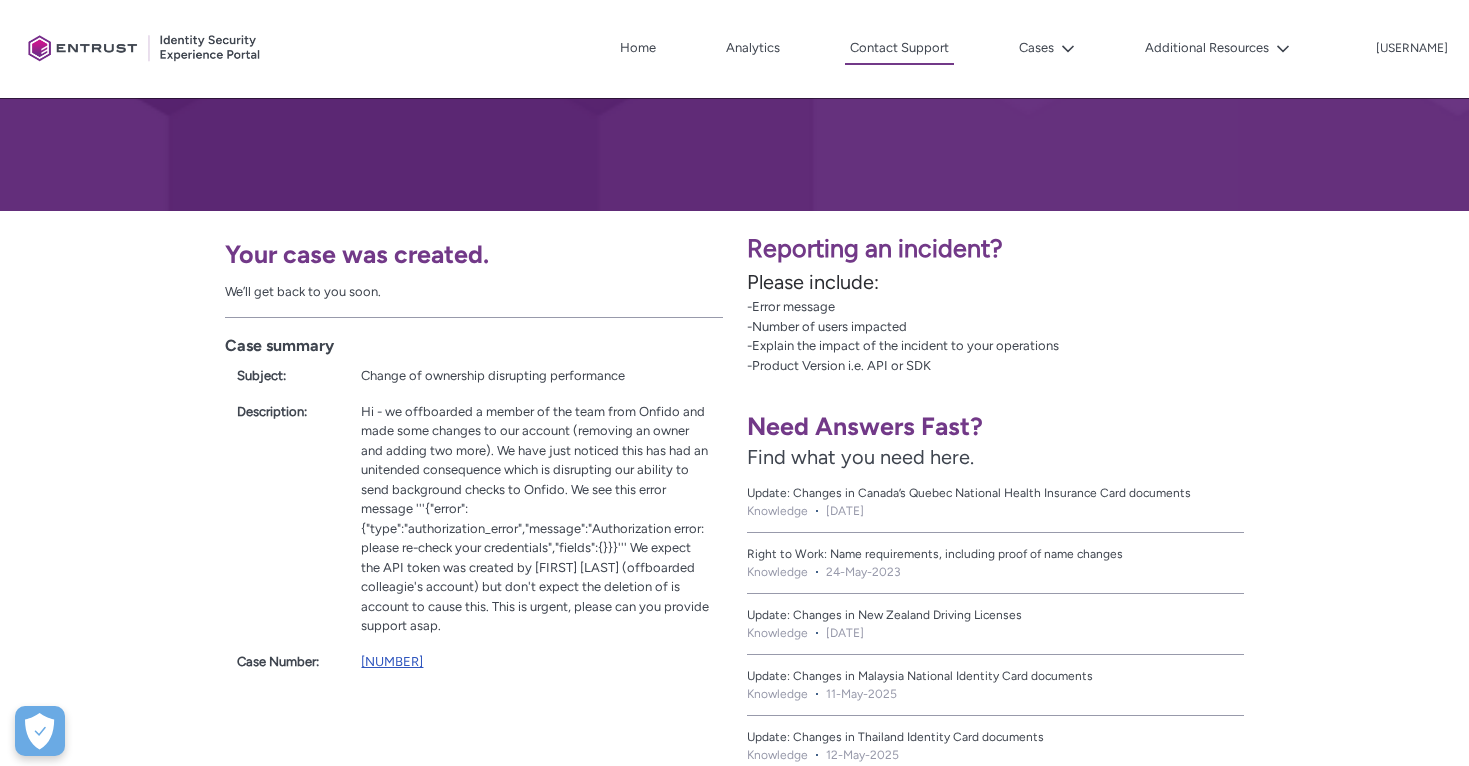 click on "[NUMBER]" at bounding box center [392, 661] 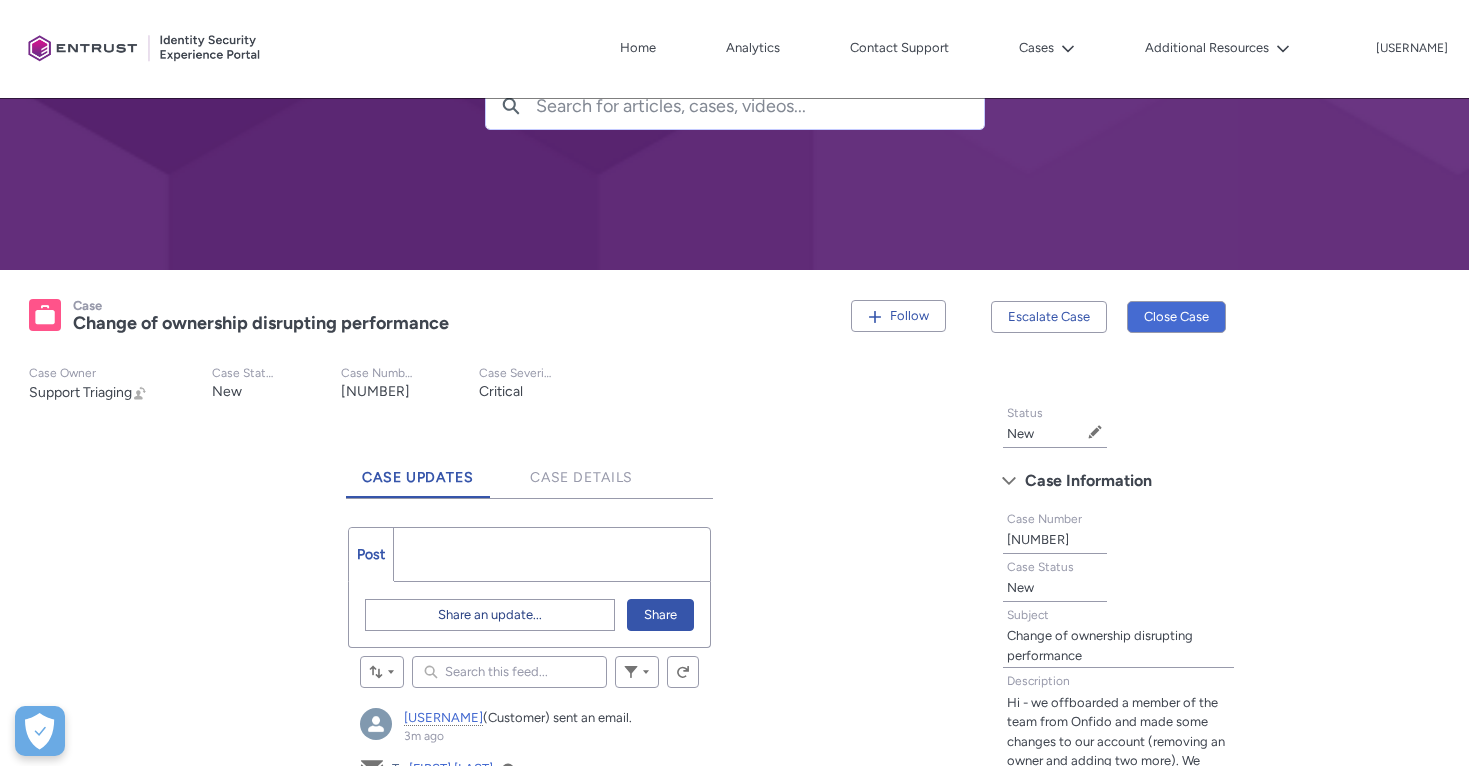 scroll, scrollTop: 199, scrollLeft: 0, axis: vertical 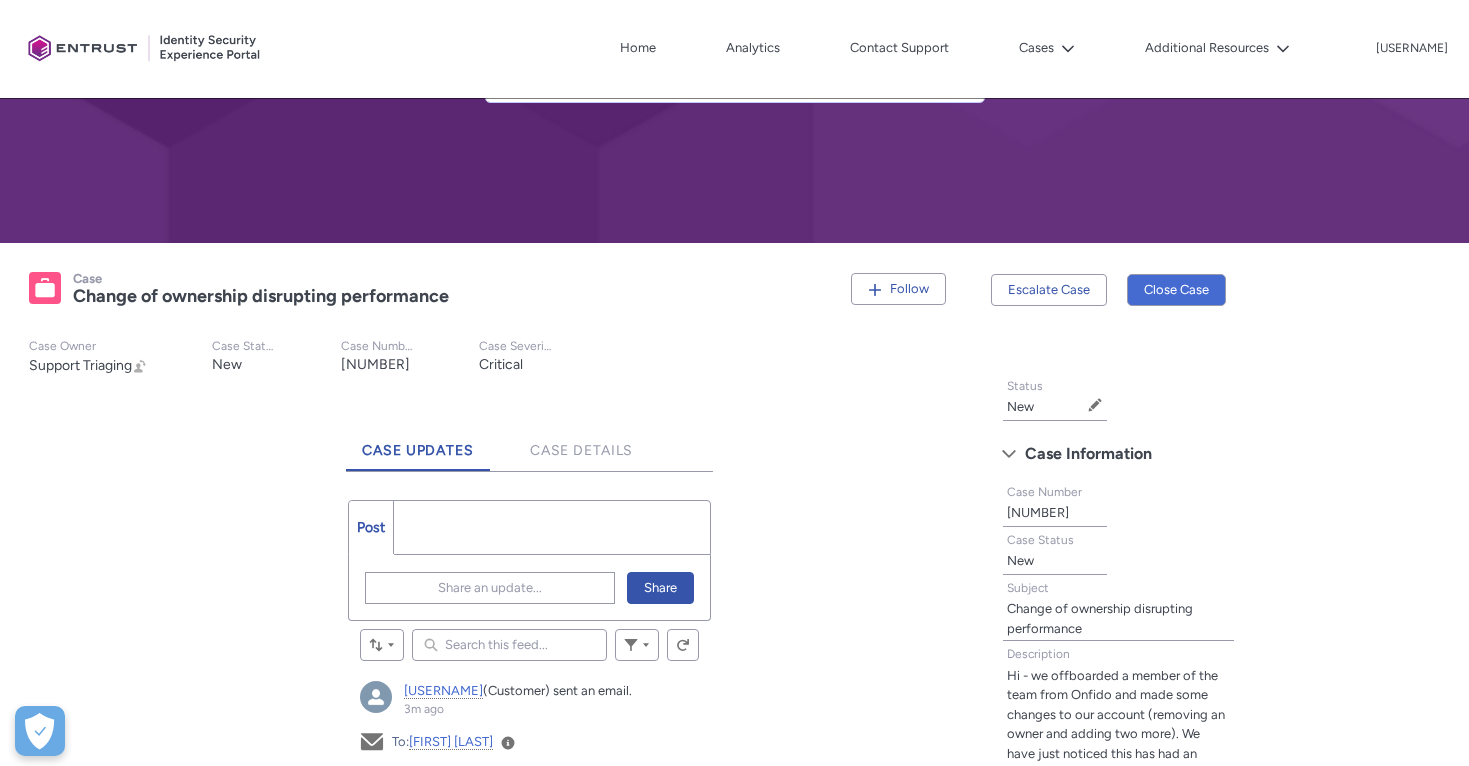 click on "Post More" at bounding box center (529, 527) 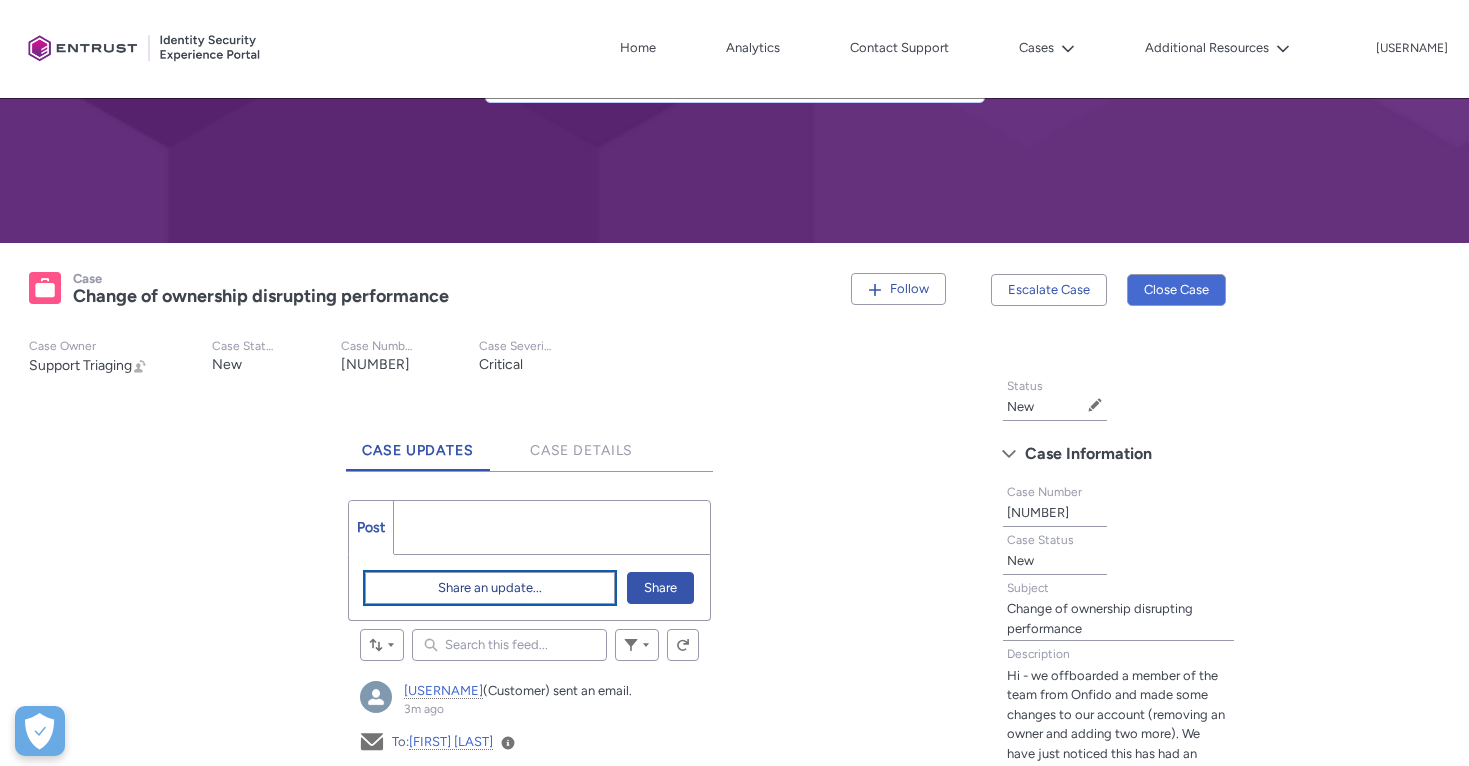 click on "Share an update..." at bounding box center [490, 588] 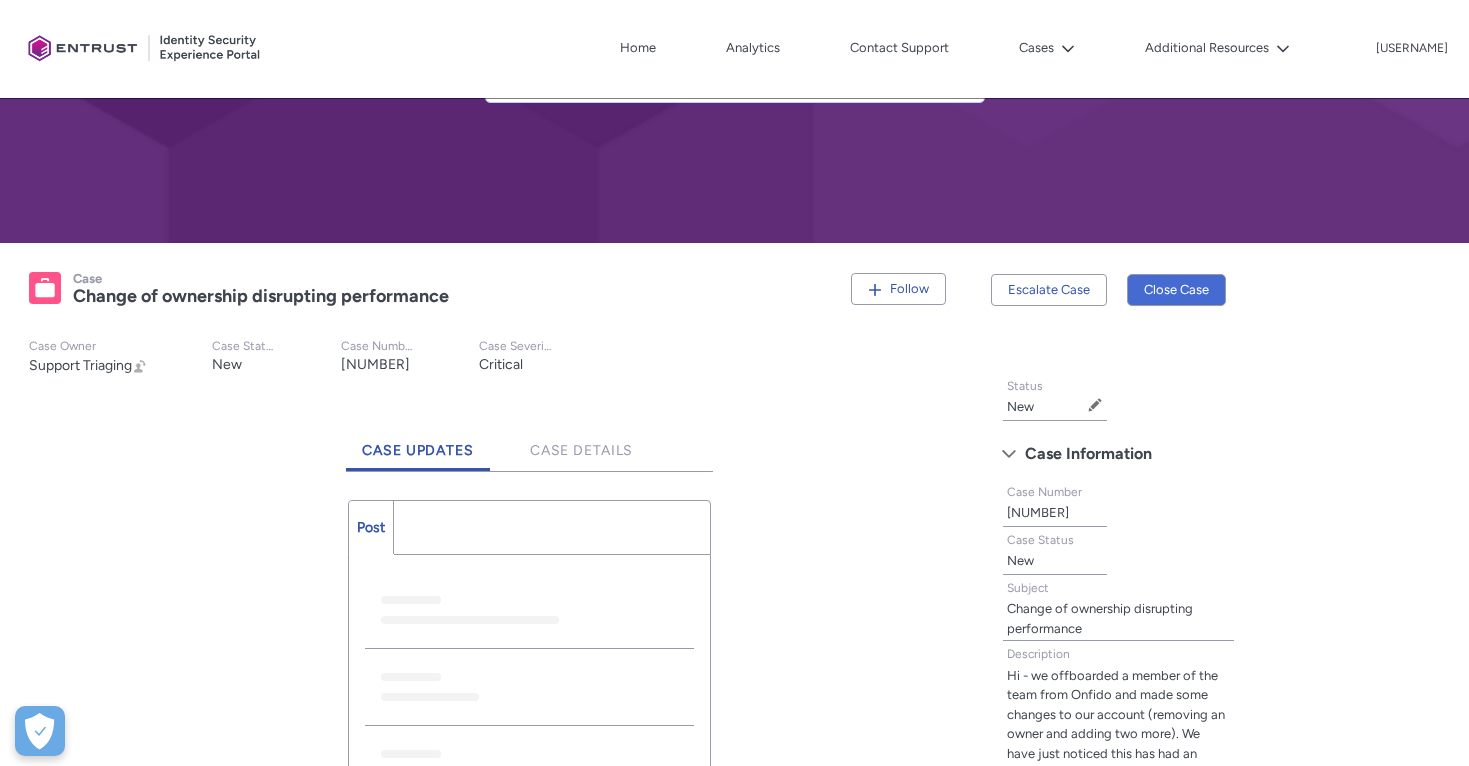scroll, scrollTop: 97, scrollLeft: 0, axis: vertical 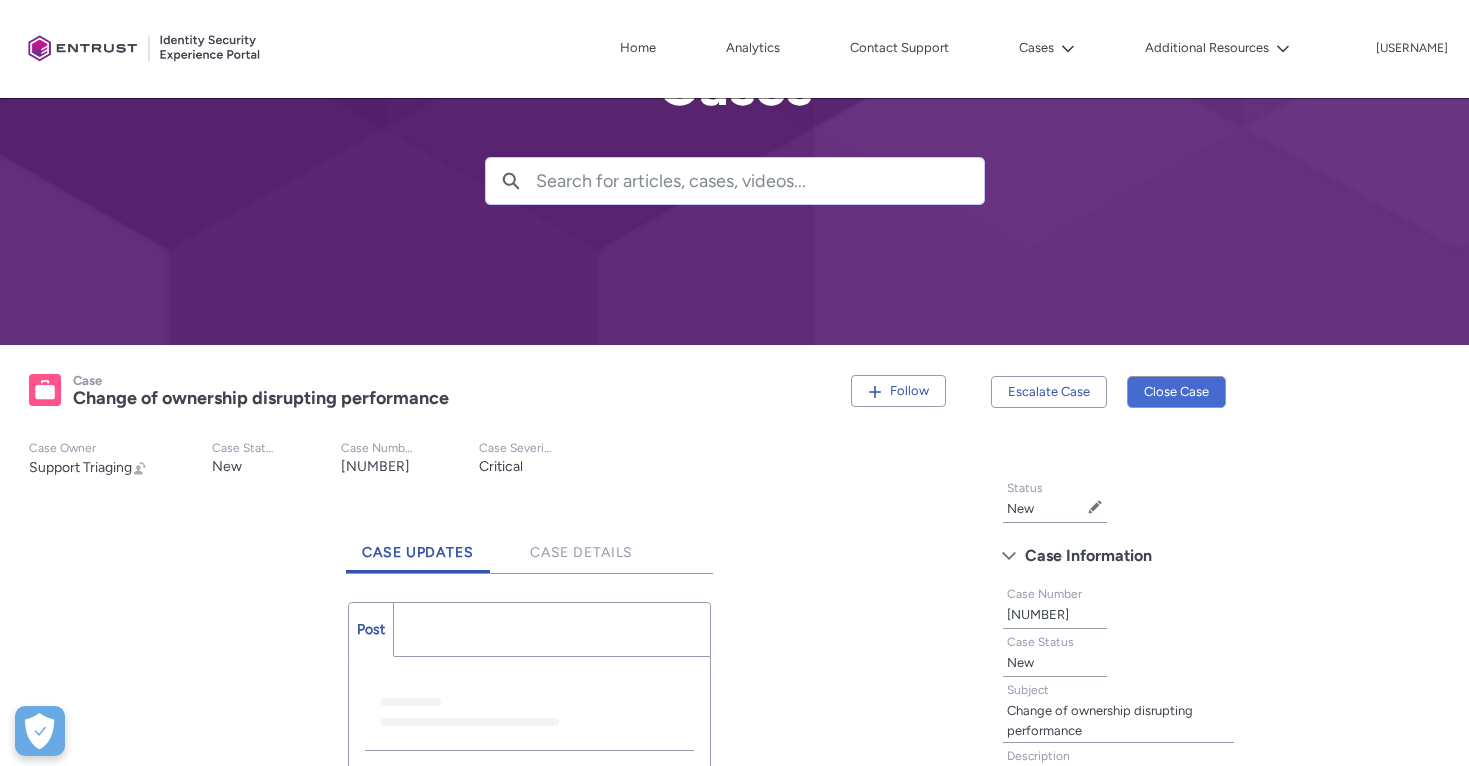 click on "Case Updates" at bounding box center (418, 545) 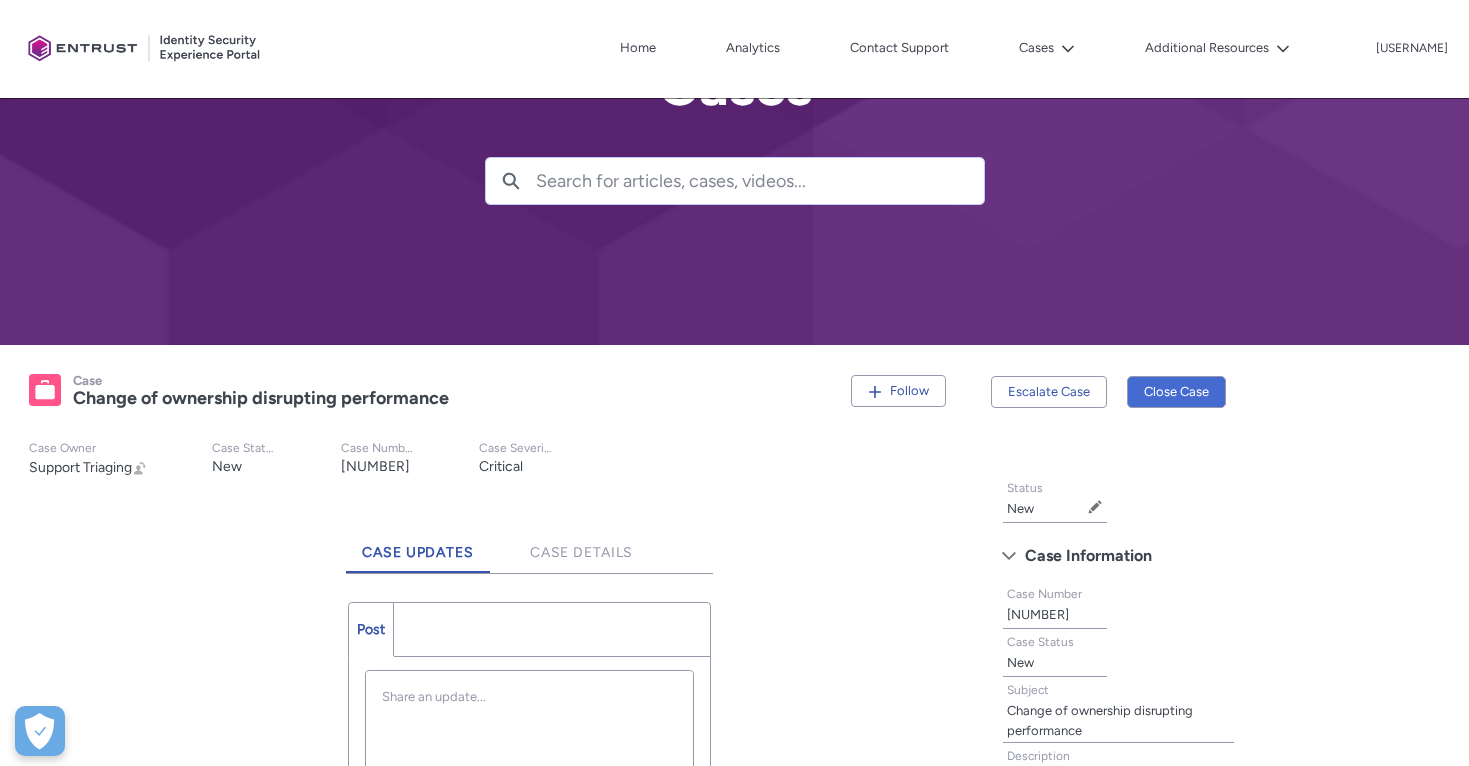 click on "Post More" at bounding box center (529, 629) 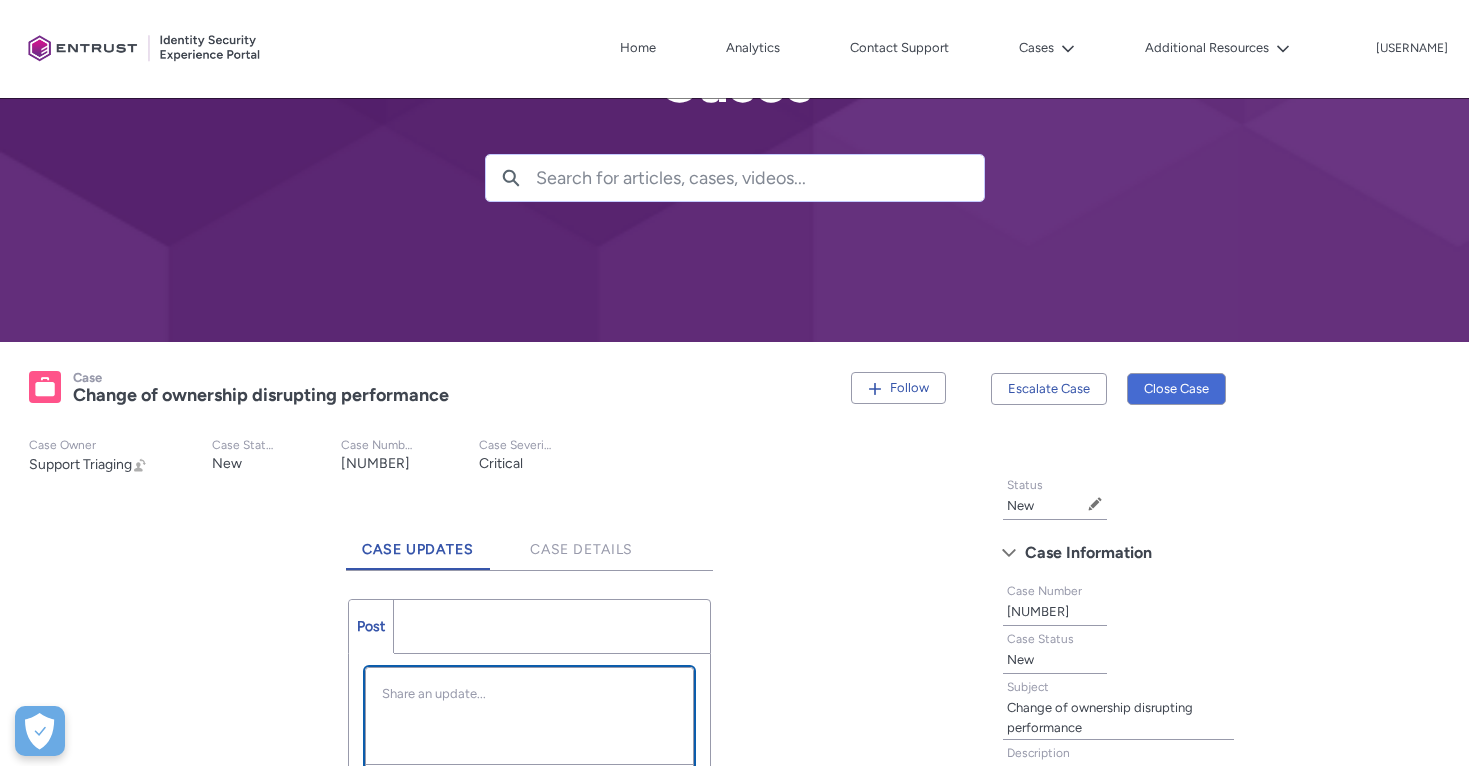 click at bounding box center [529, 694] 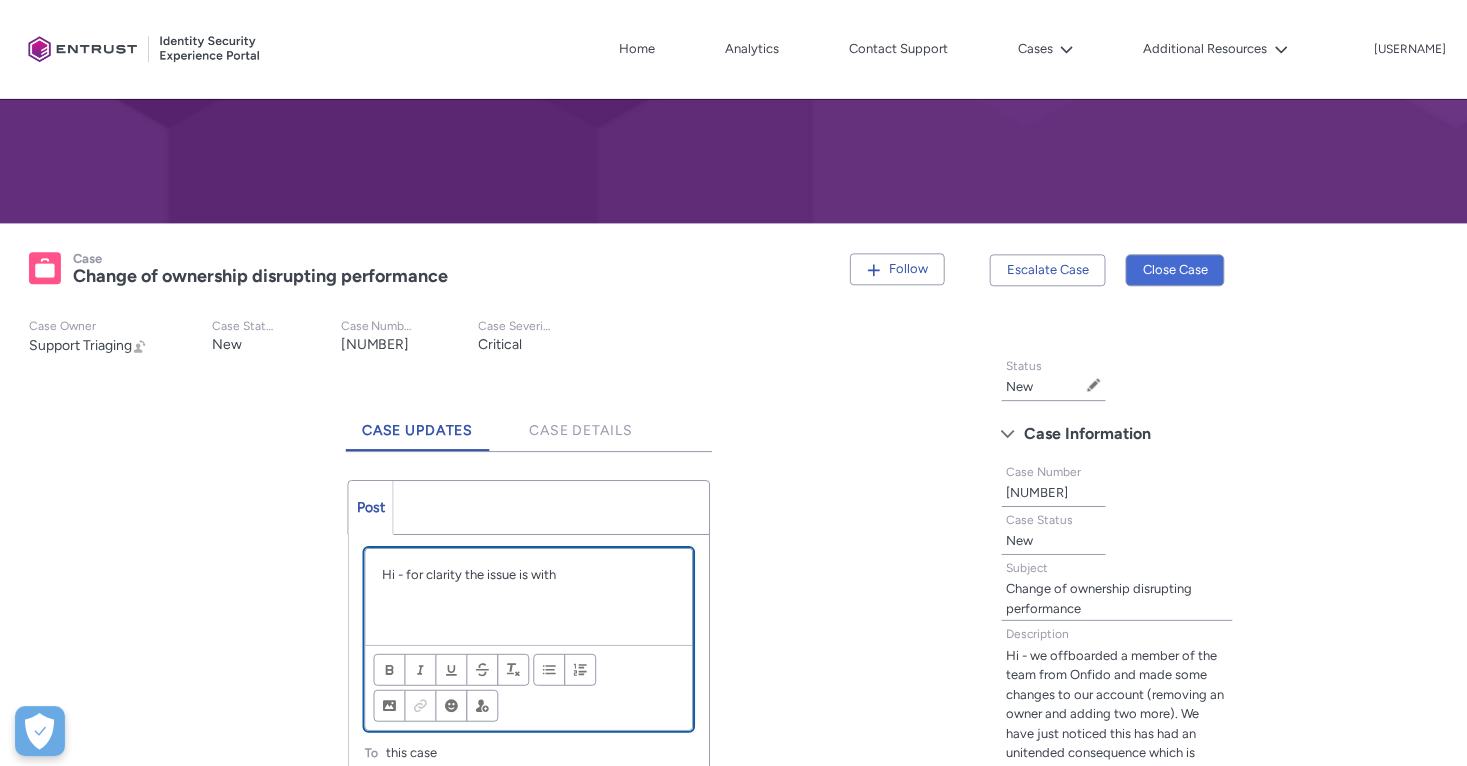 scroll, scrollTop: 346, scrollLeft: 0, axis: vertical 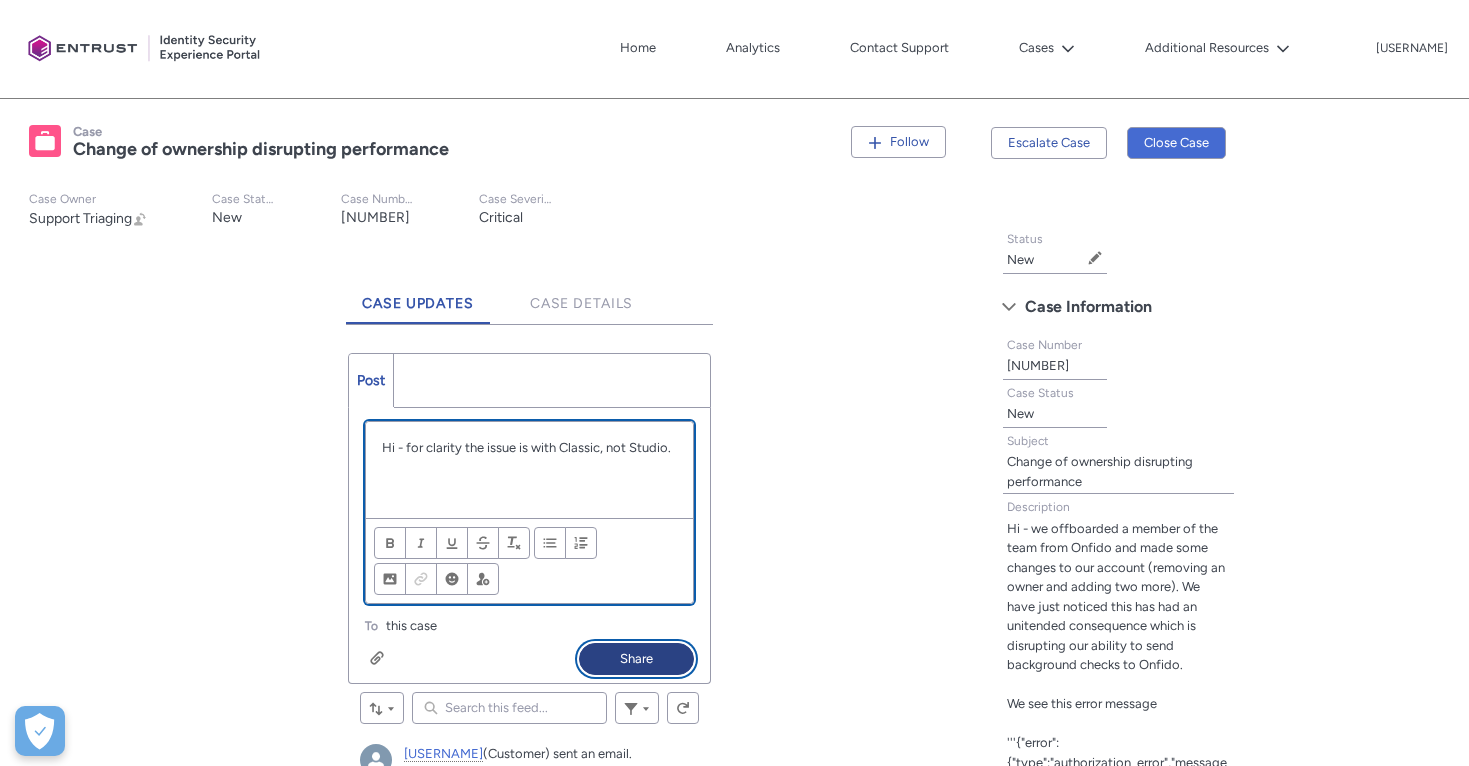 click on "Share" at bounding box center [636, 659] 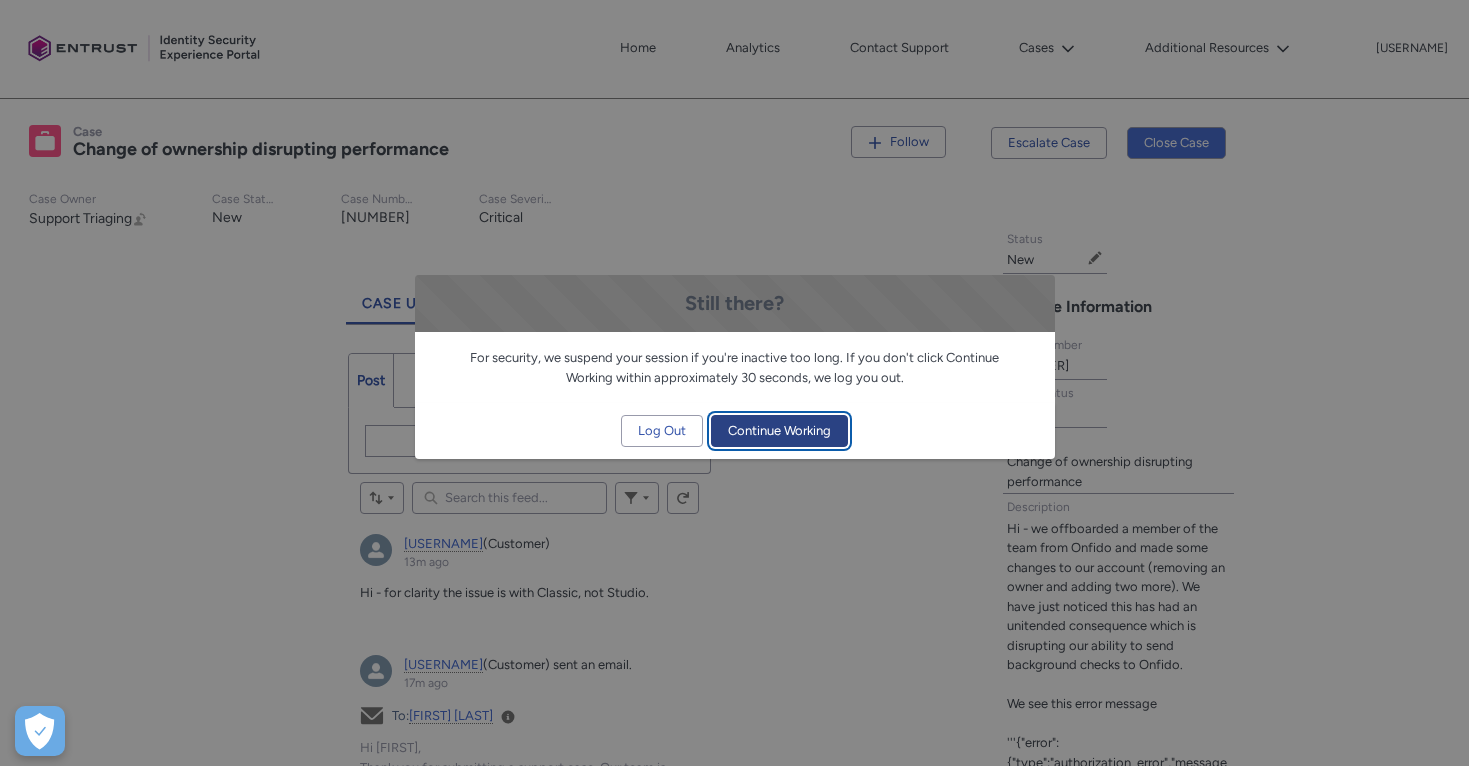 click on "Continue Working" at bounding box center (779, 431) 